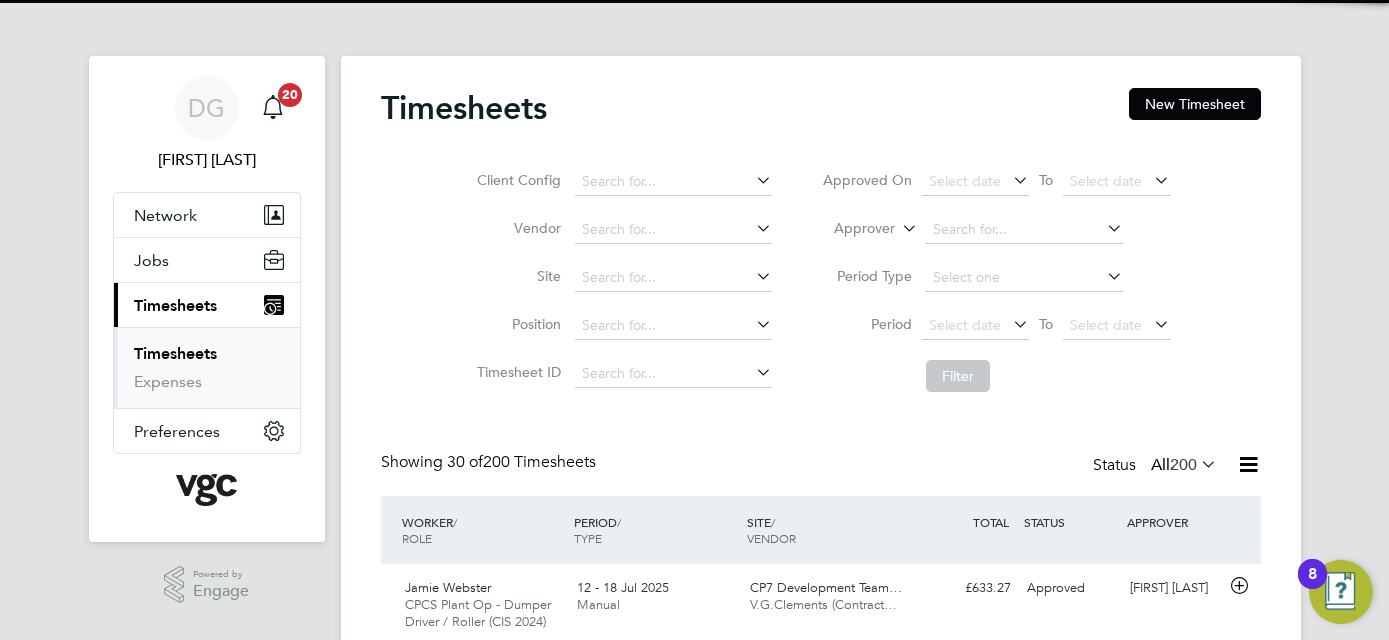 scroll, scrollTop: 0, scrollLeft: 0, axis: both 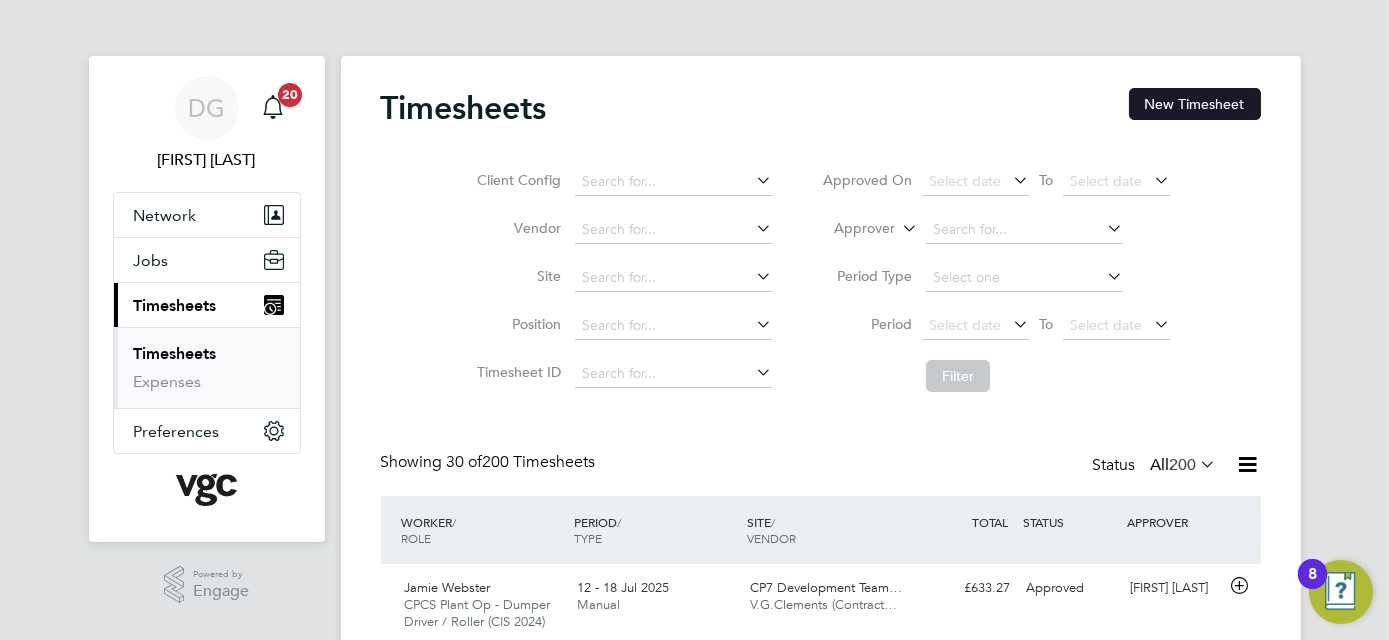 click on "New Timesheet" 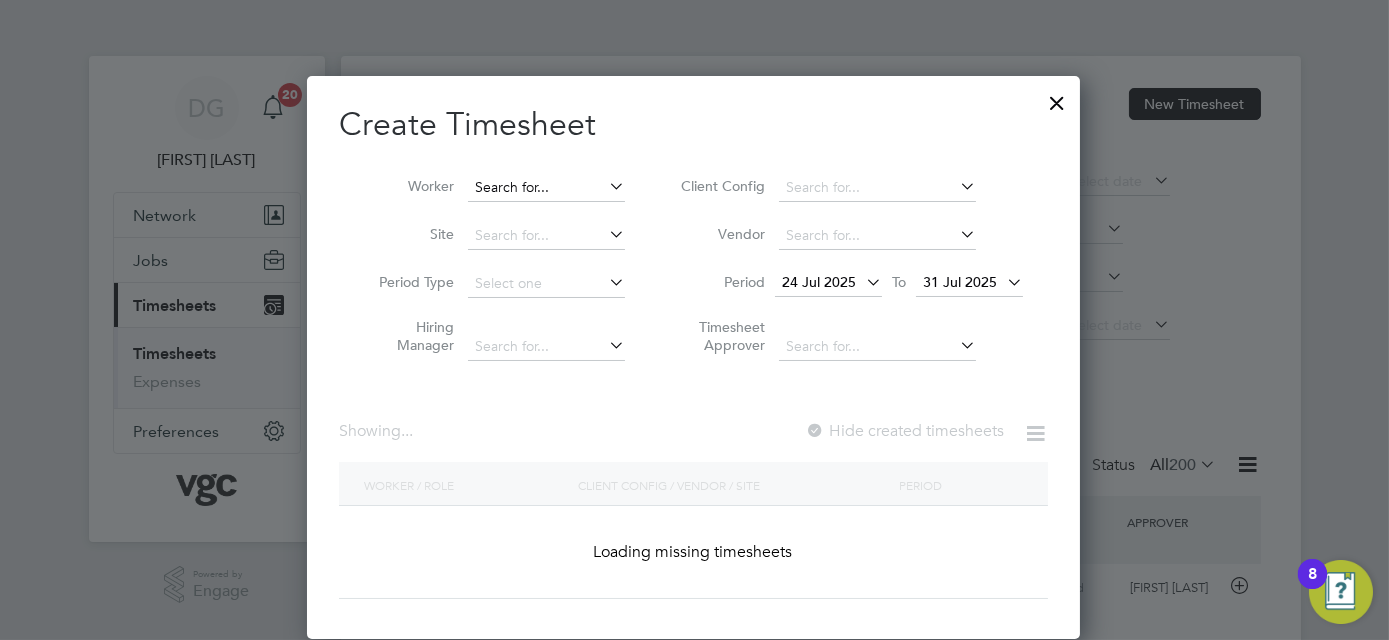 click at bounding box center [546, 188] 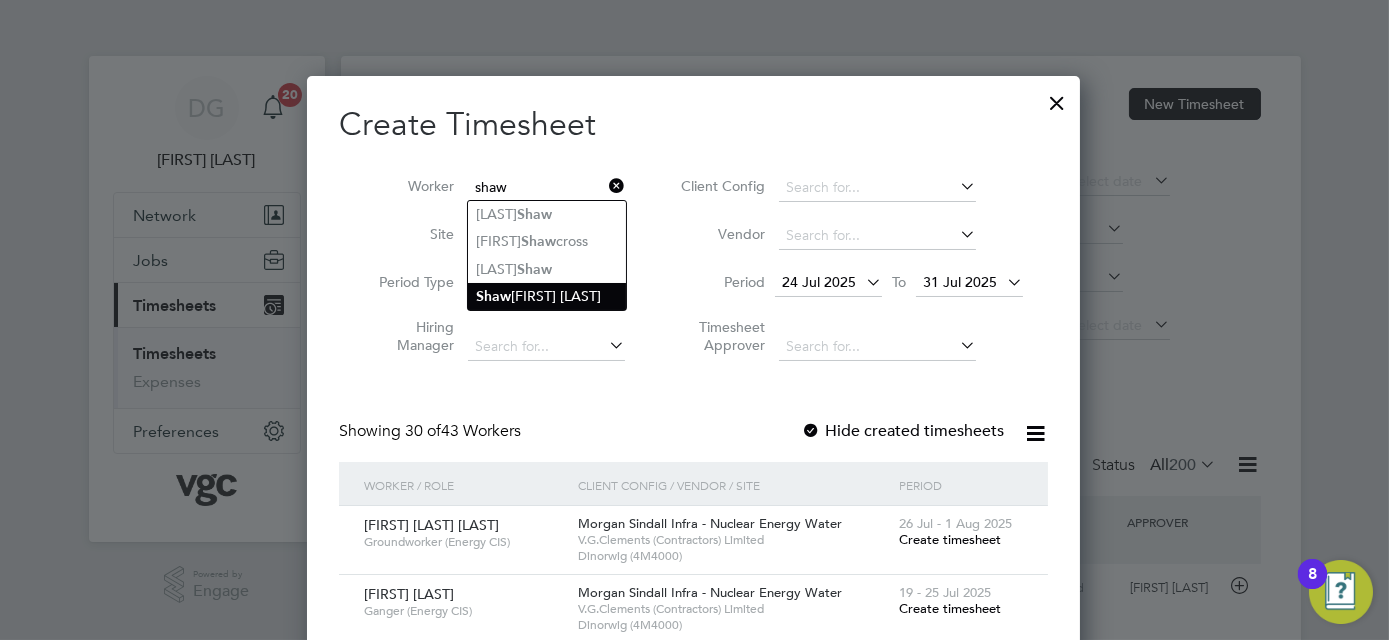 click on "[FIRST] [LAST]" 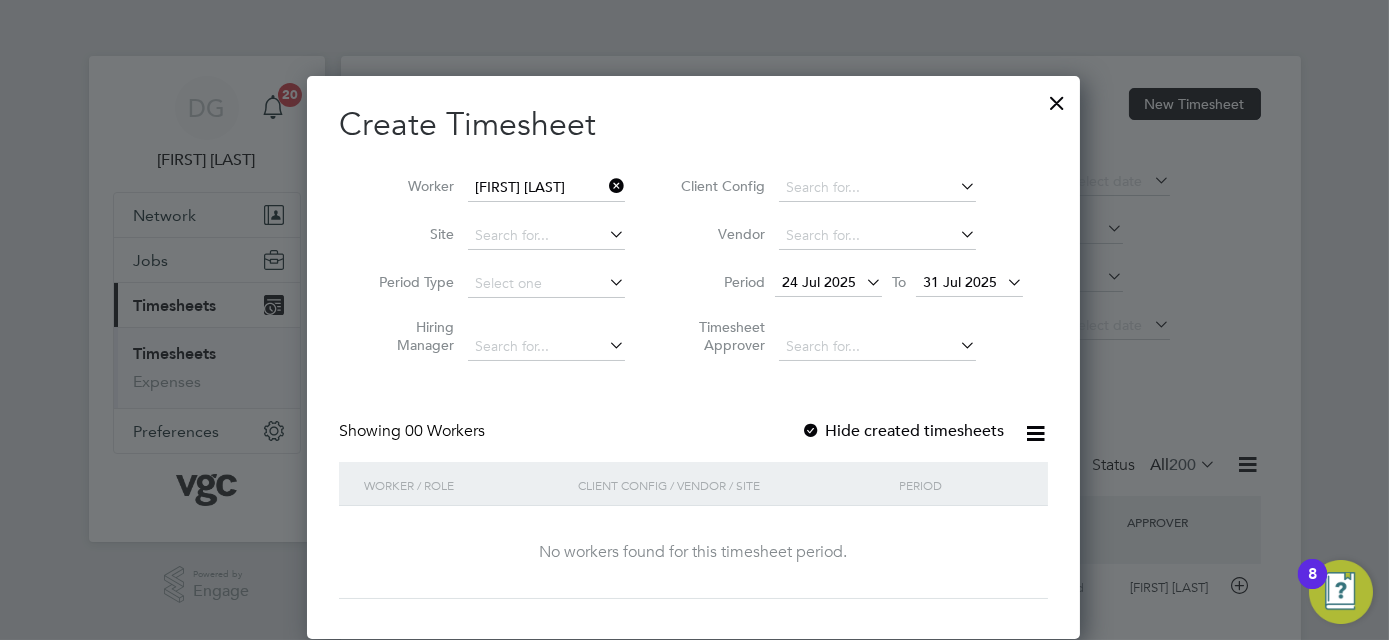 click on "Hide created timesheets" at bounding box center (902, 431) 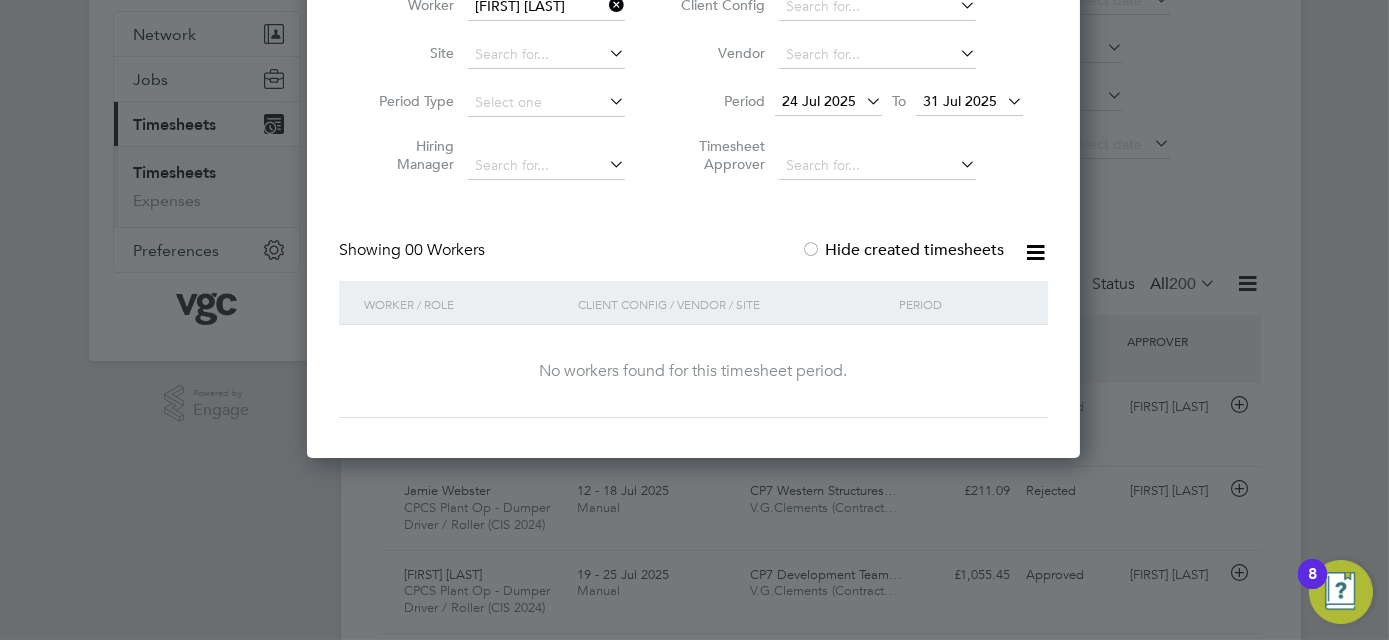 click on "Period
24 Jul 2025
To
31 Jul 2025" at bounding box center (849, 103) 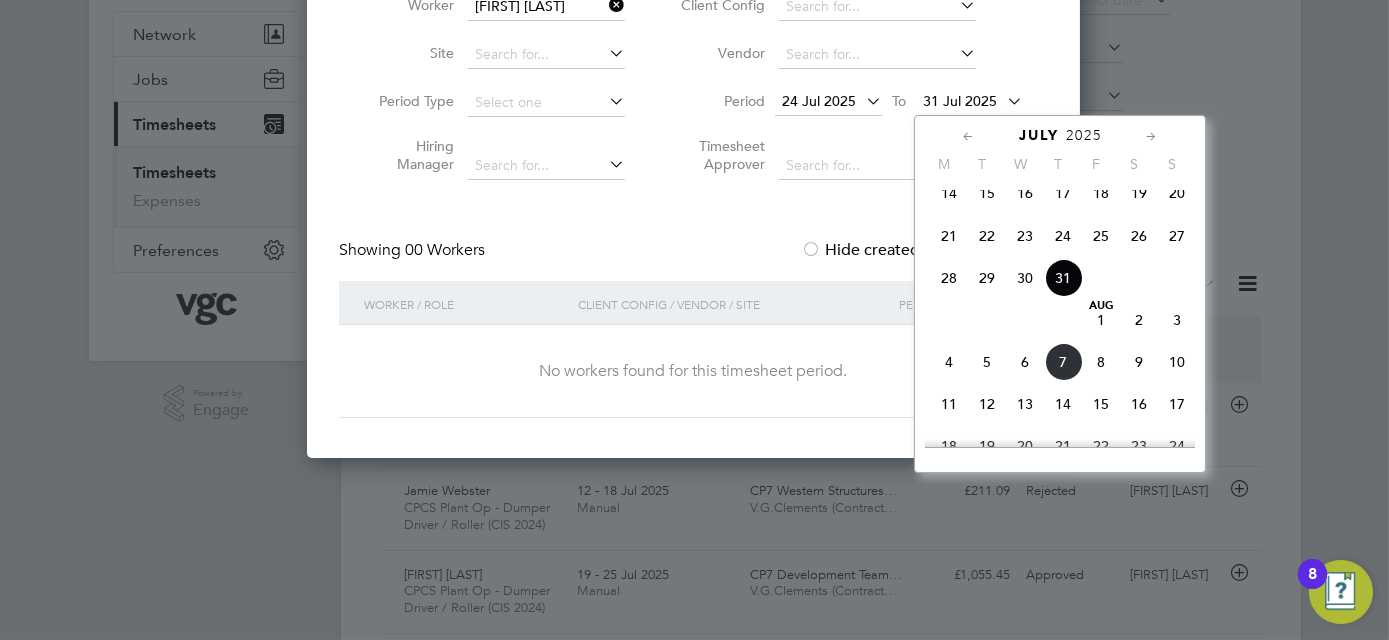 click on "7" 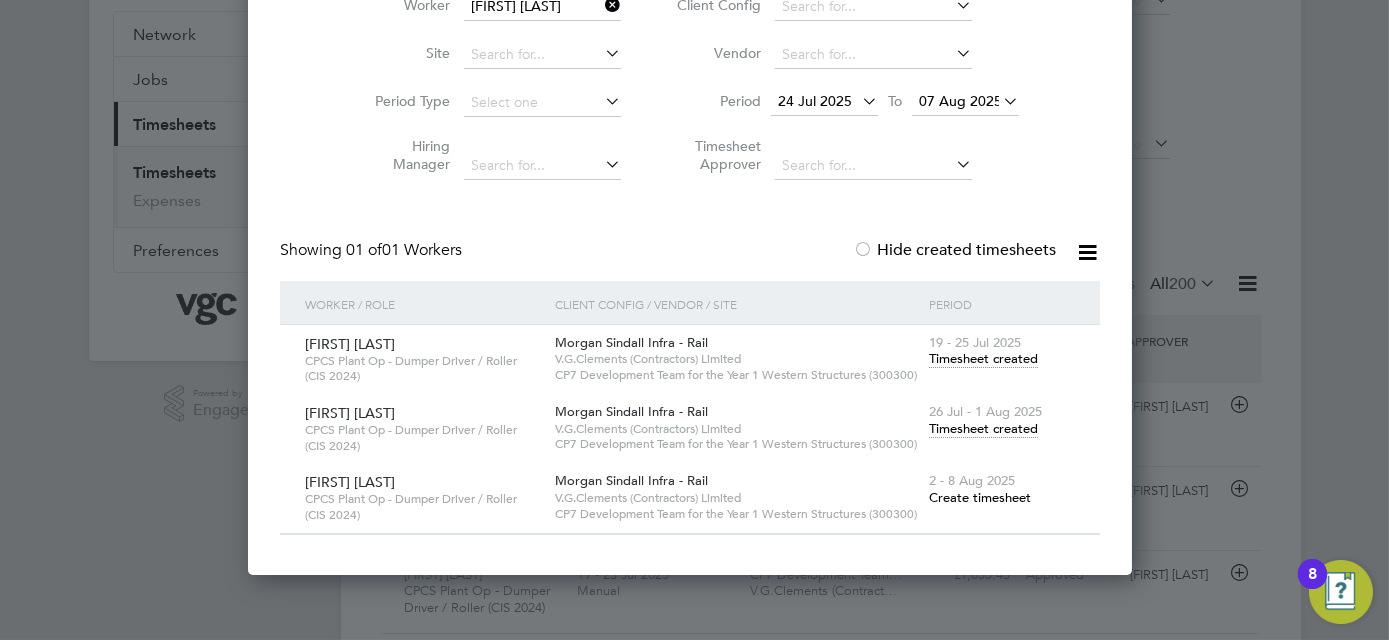 click on "Create timesheet" at bounding box center (980, 497) 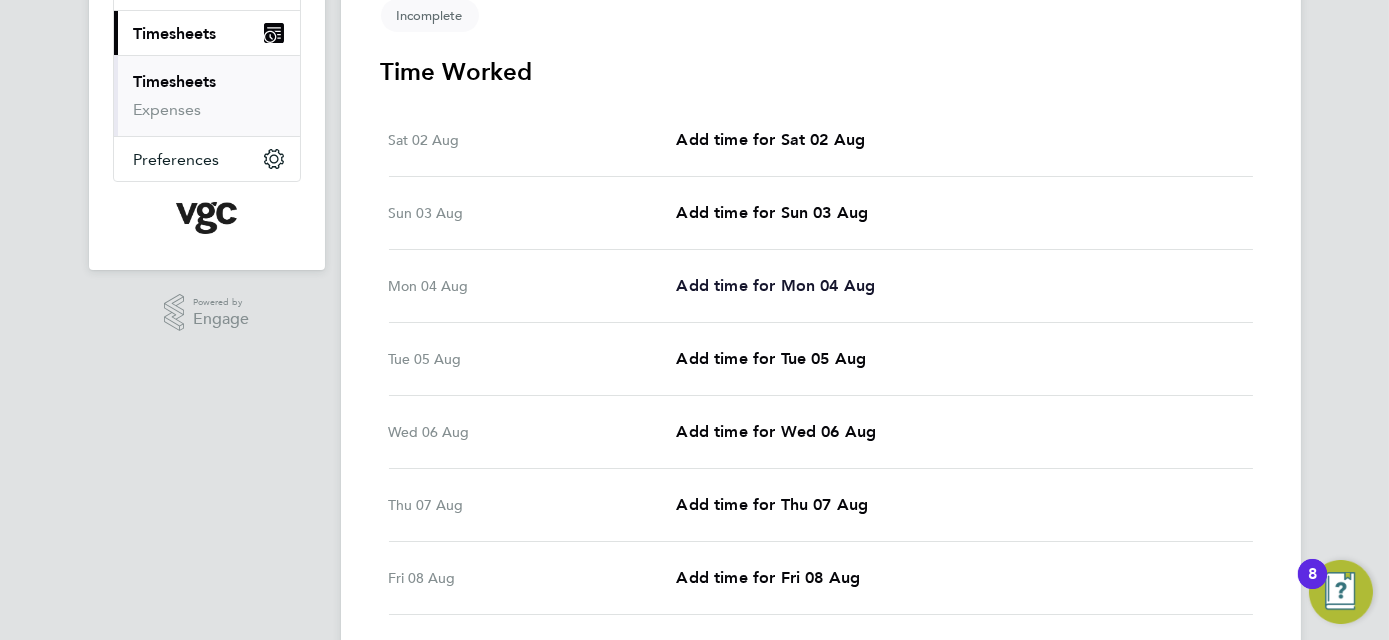 click on "Add time for Mon 04 Aug" at bounding box center (775, 285) 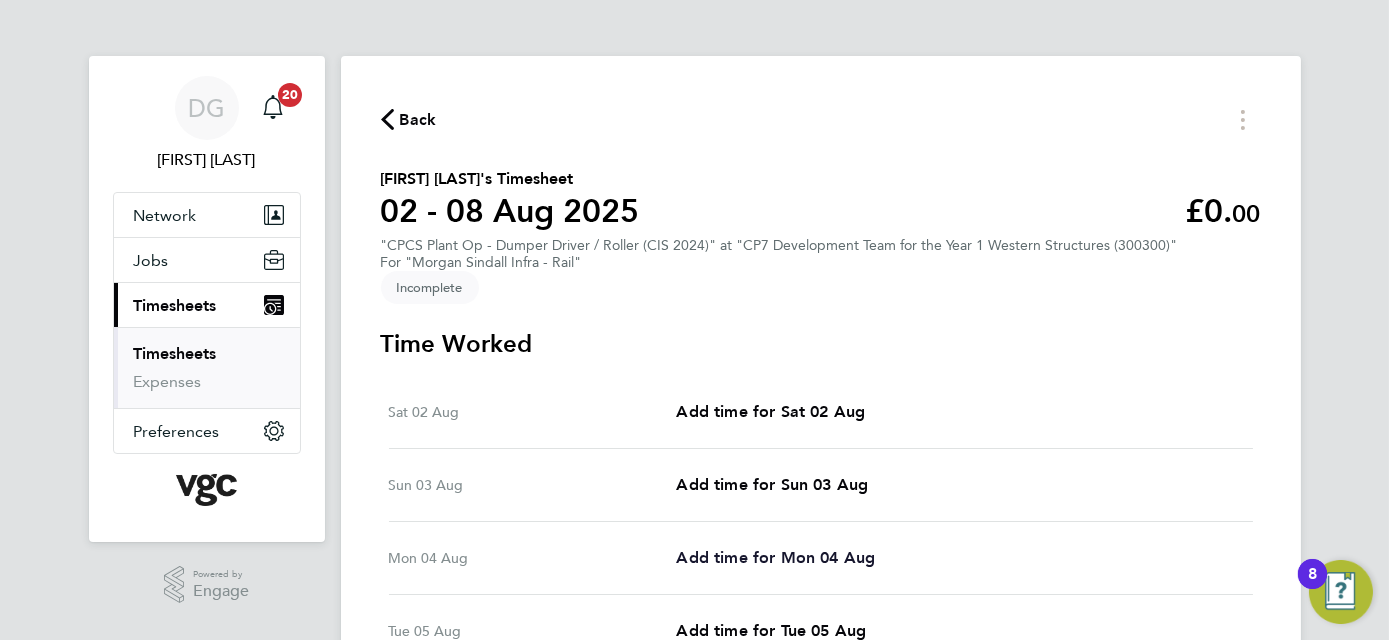 select on "30" 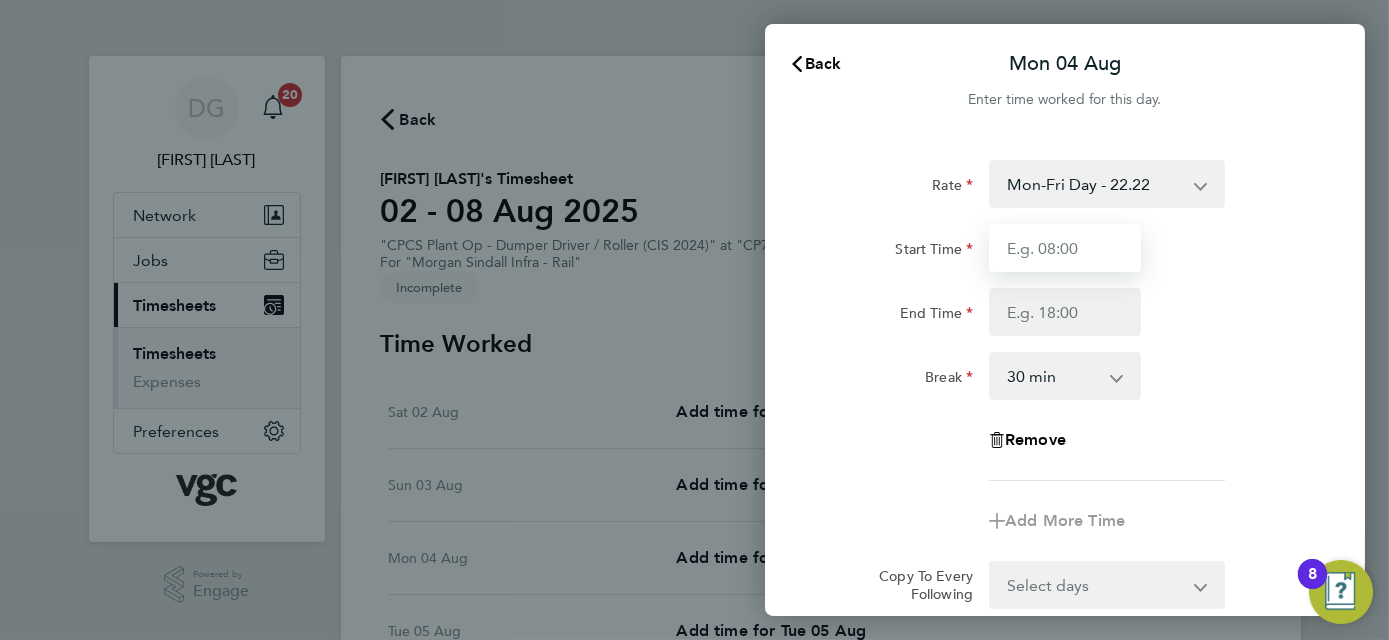click on "Start Time" at bounding box center (1065, 248) 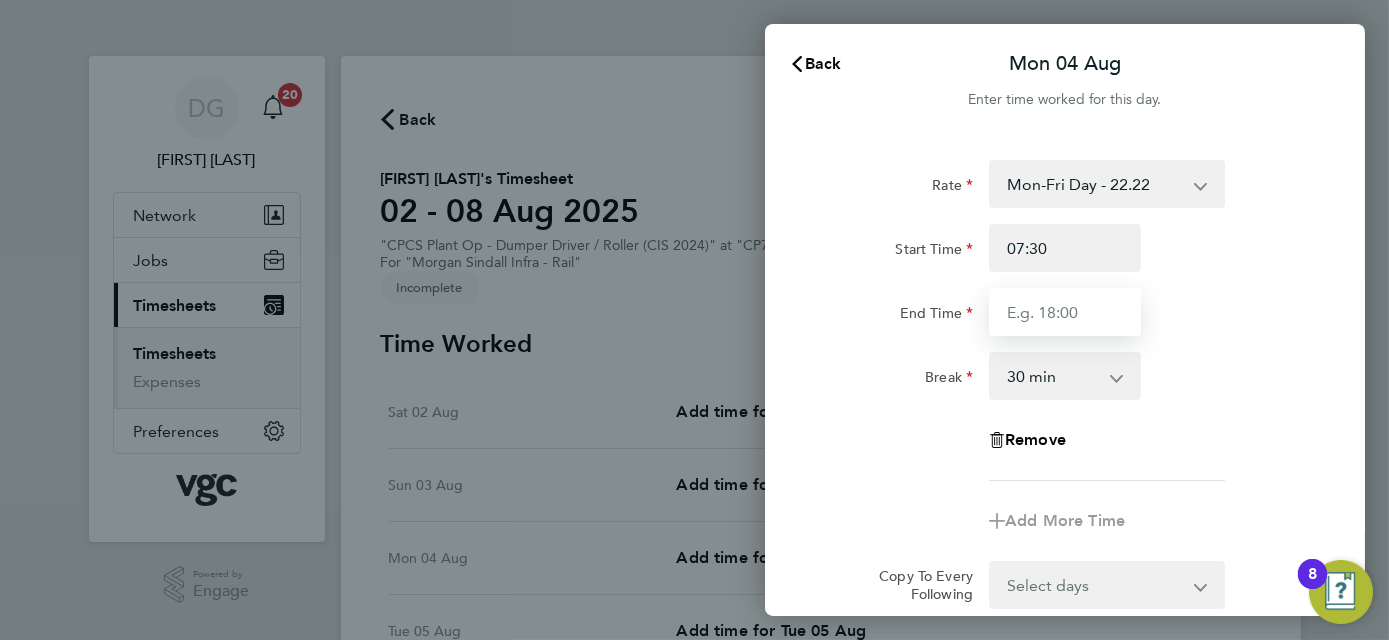 click on "End Time" at bounding box center (1065, 312) 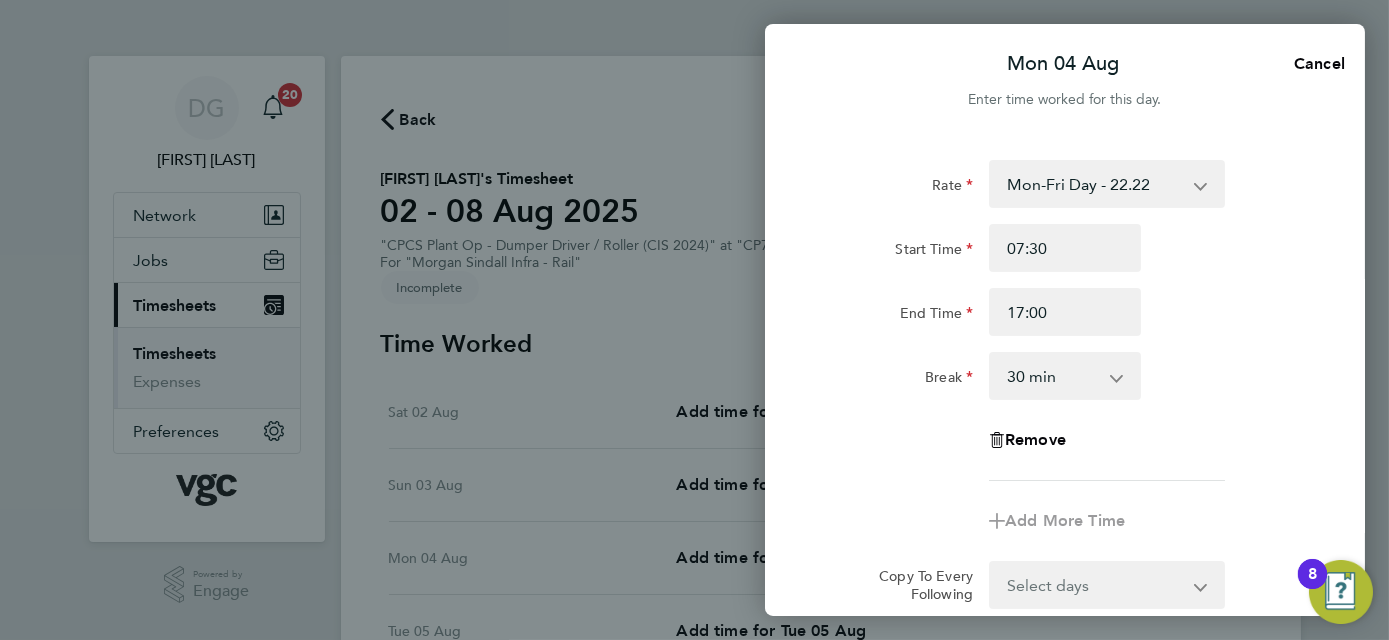 click on "End Time 17:00" 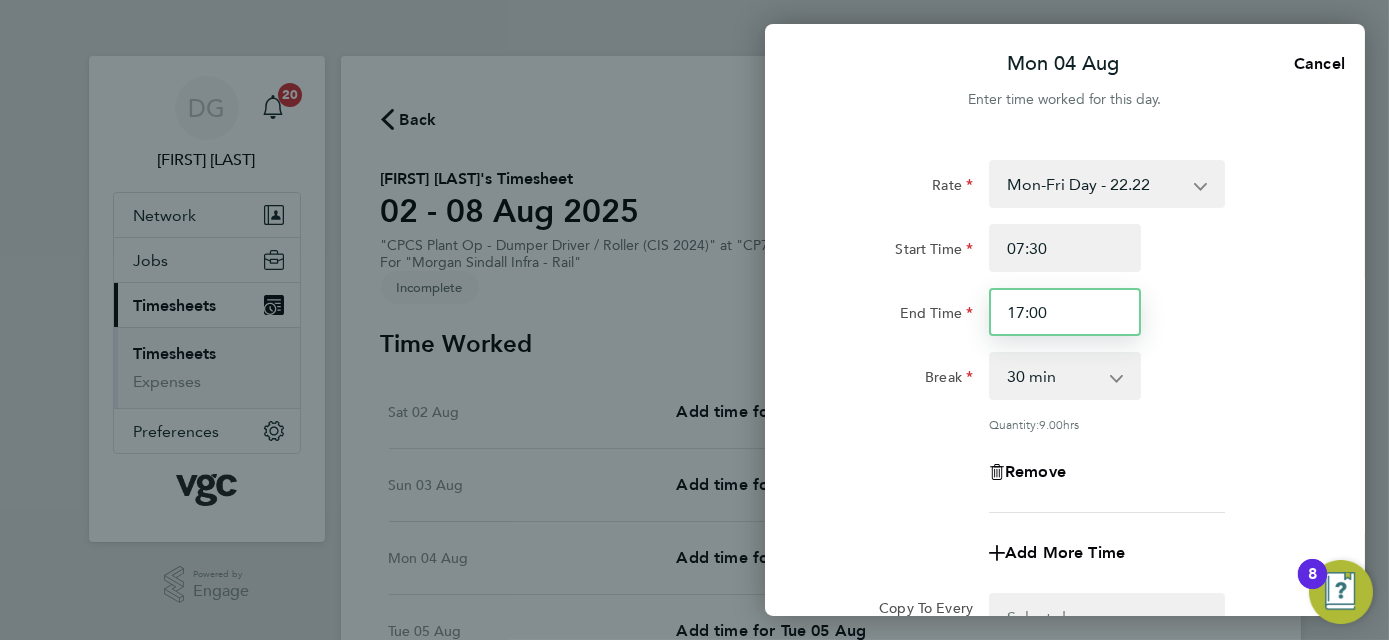 click on "17:00" at bounding box center (1065, 312) 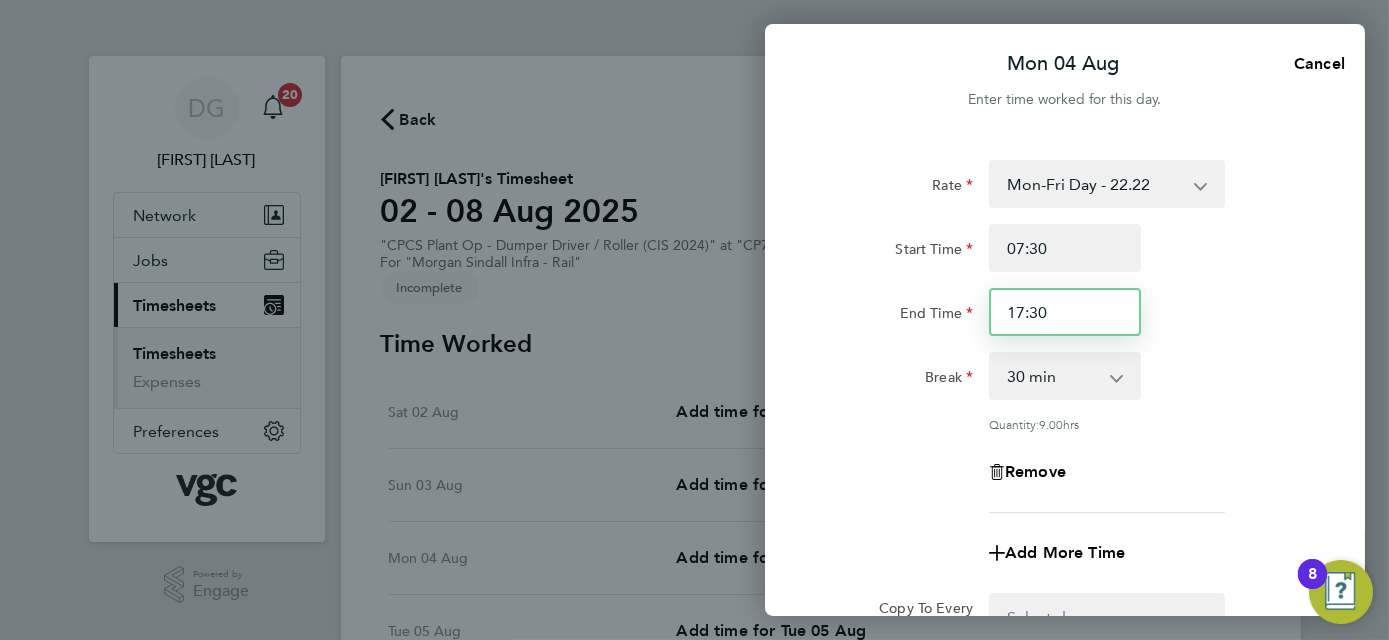 type on "17:30" 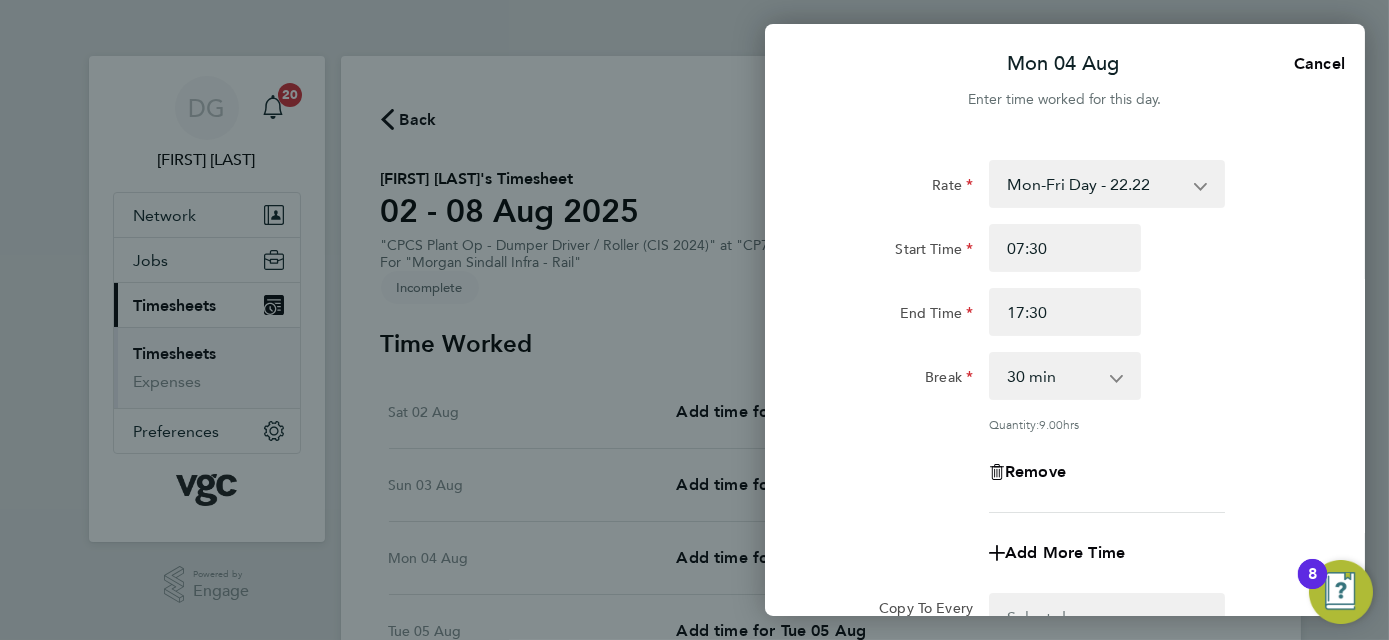 click on "End Time 17:30" 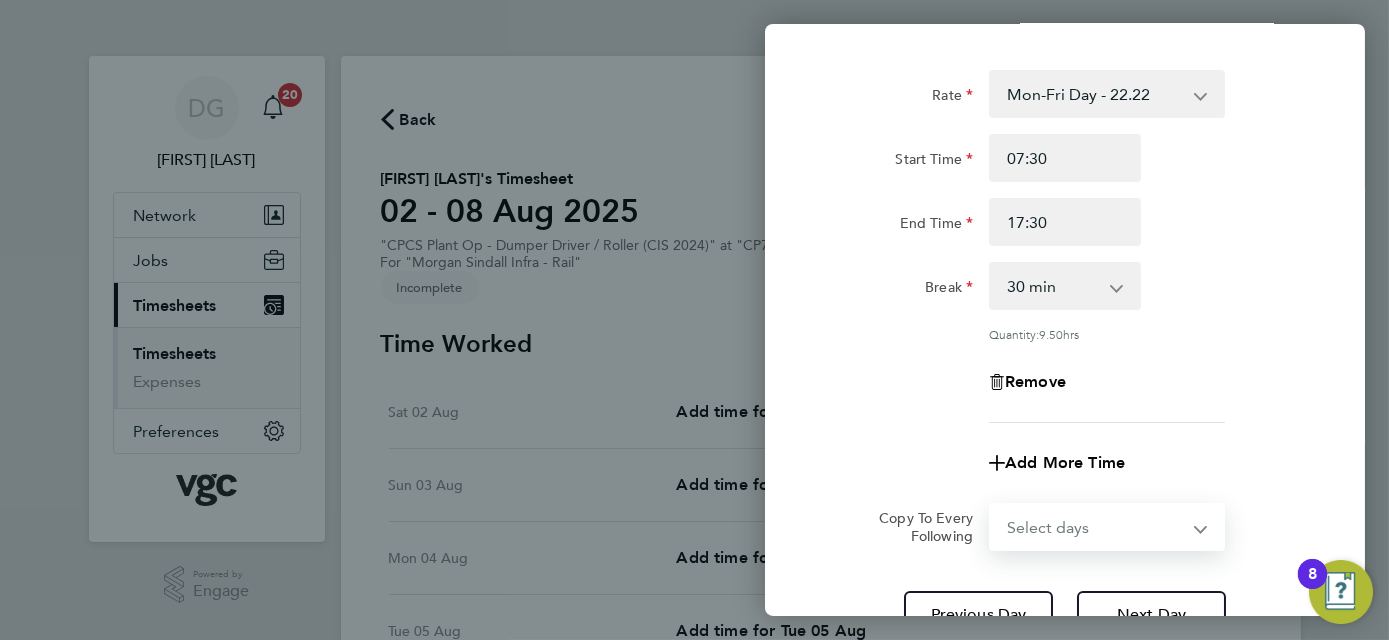 click on "Select days   Day   Tuesday   Wednesday   Thursday   Friday" at bounding box center (1096, 527) 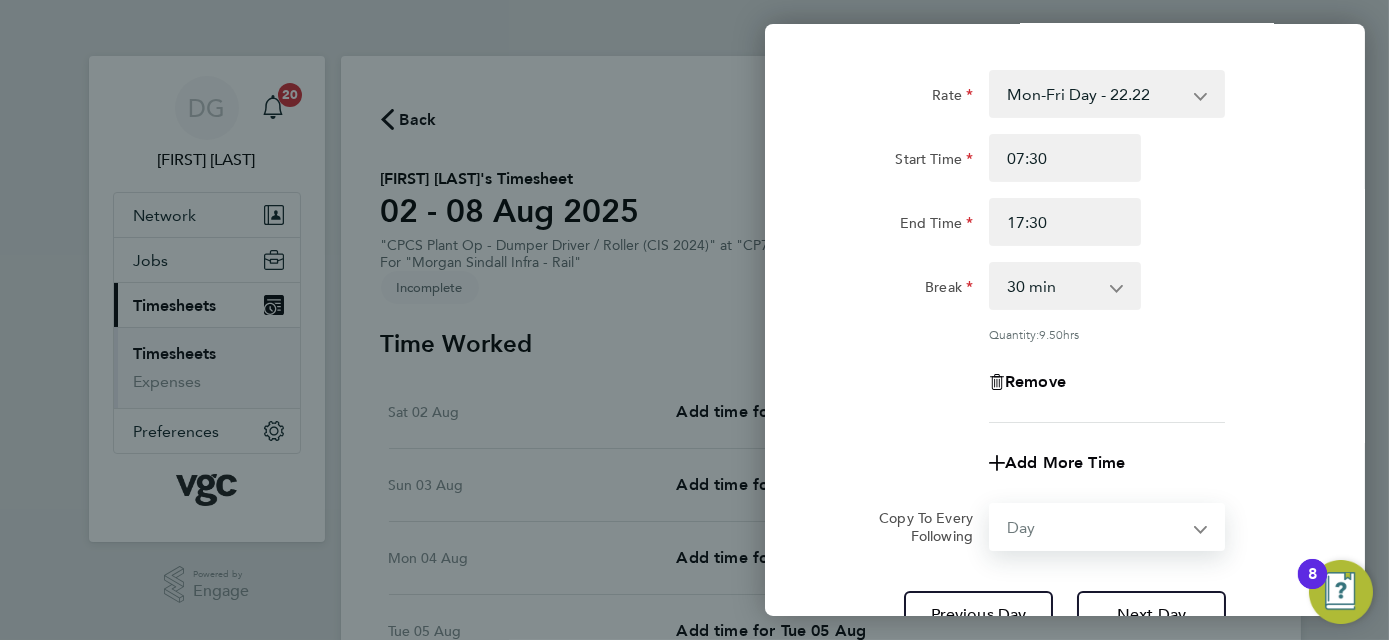 click on "Select days   Day   Tuesday   Wednesday   Thursday   Friday" at bounding box center (1096, 527) 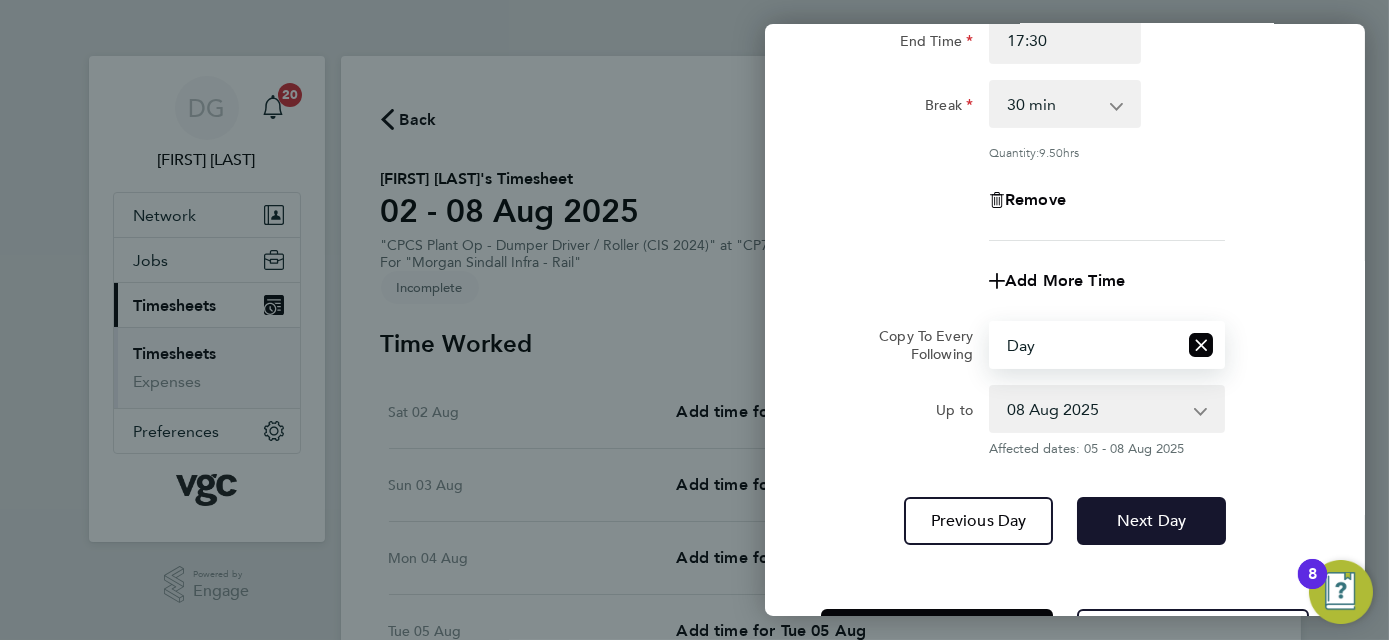 click on "Next Day" 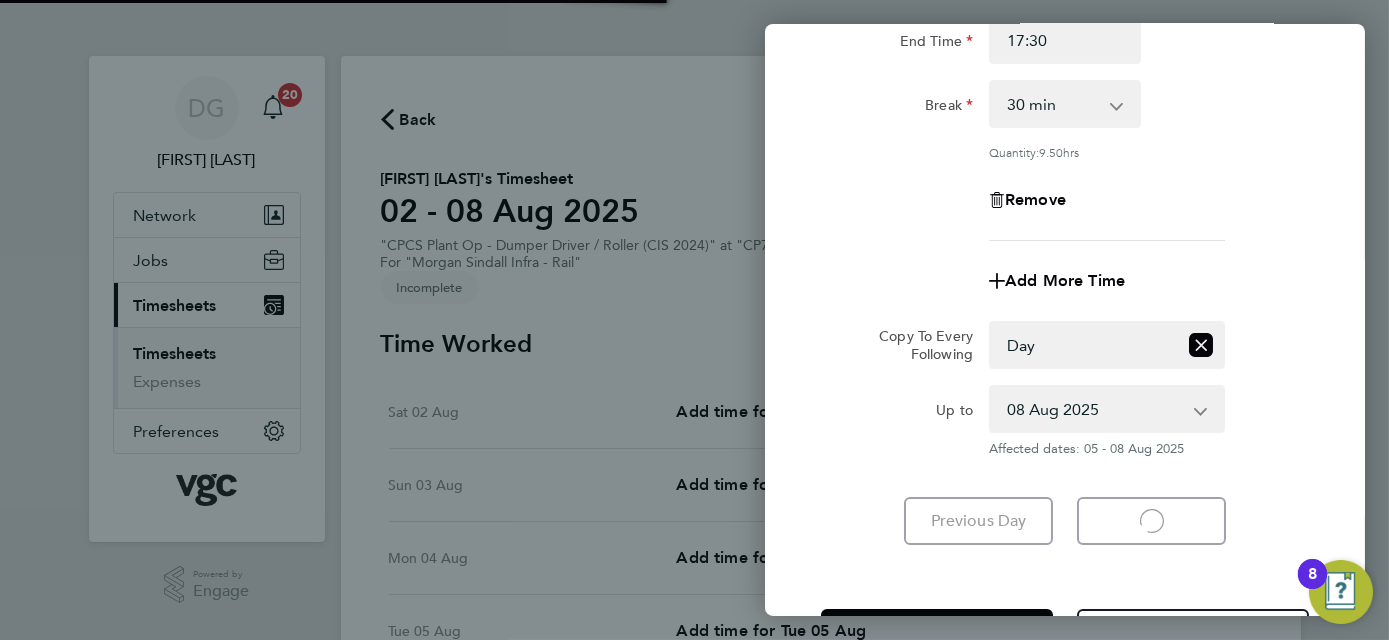select on "30" 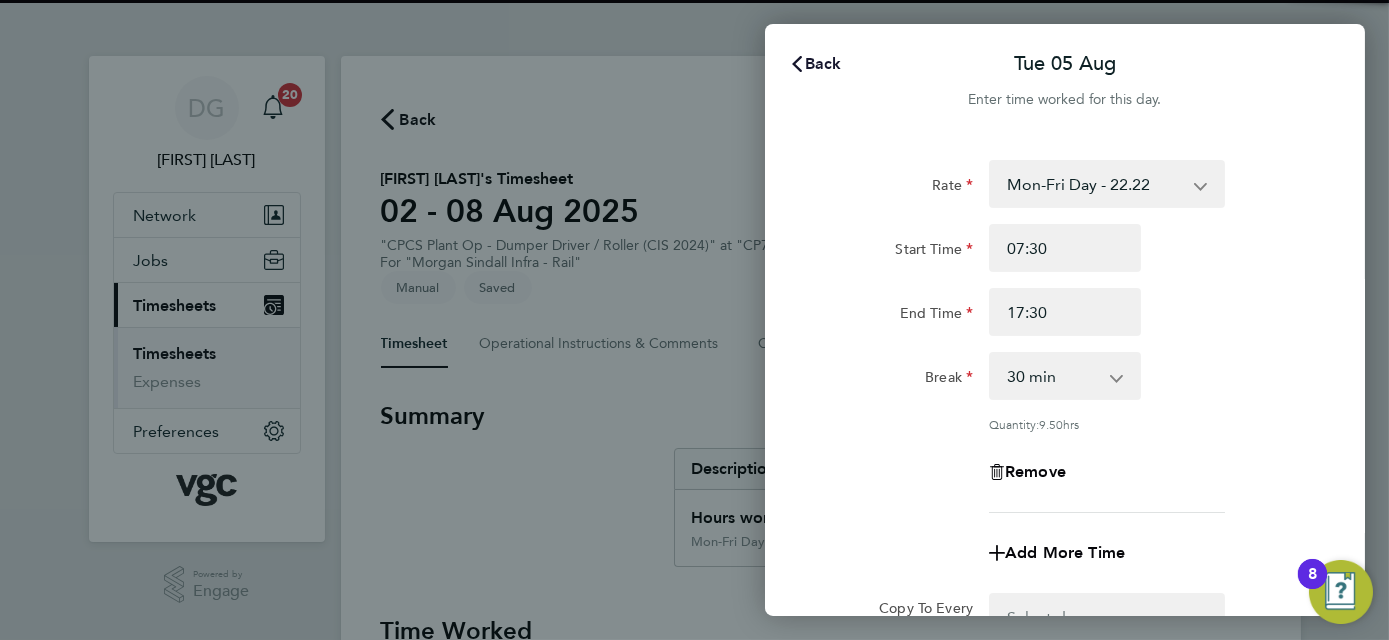 click on "Back" 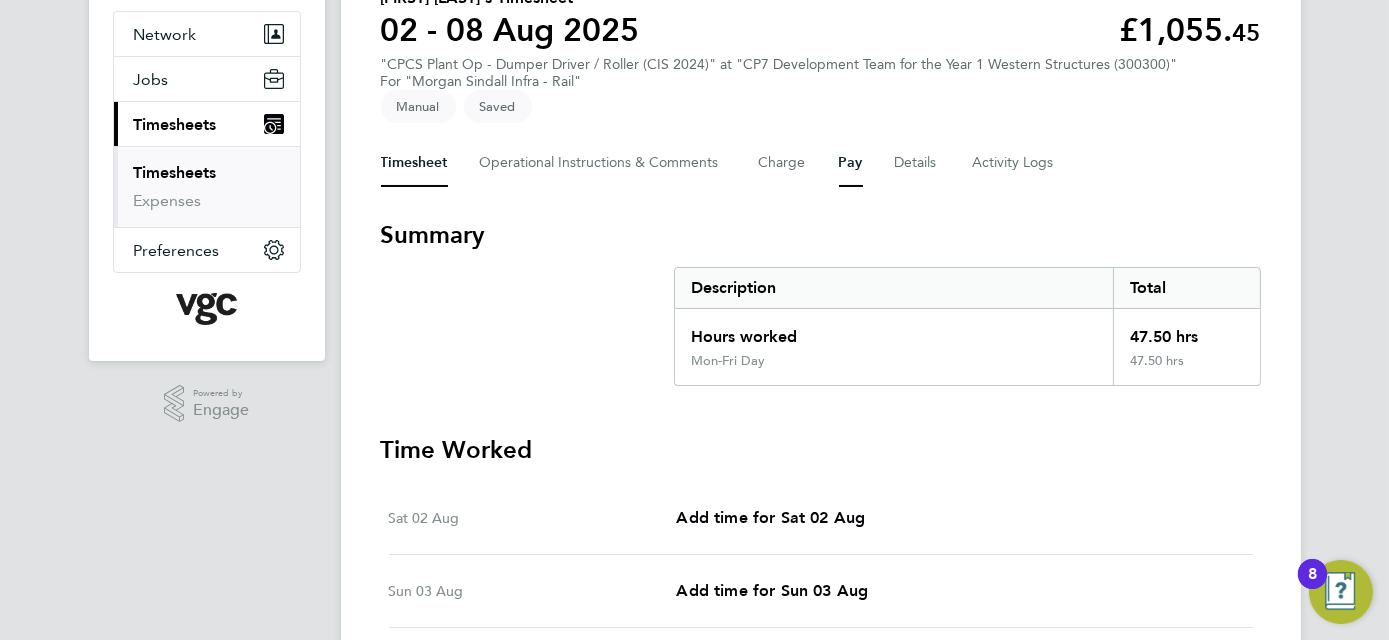 click on "Pay" at bounding box center [851, 163] 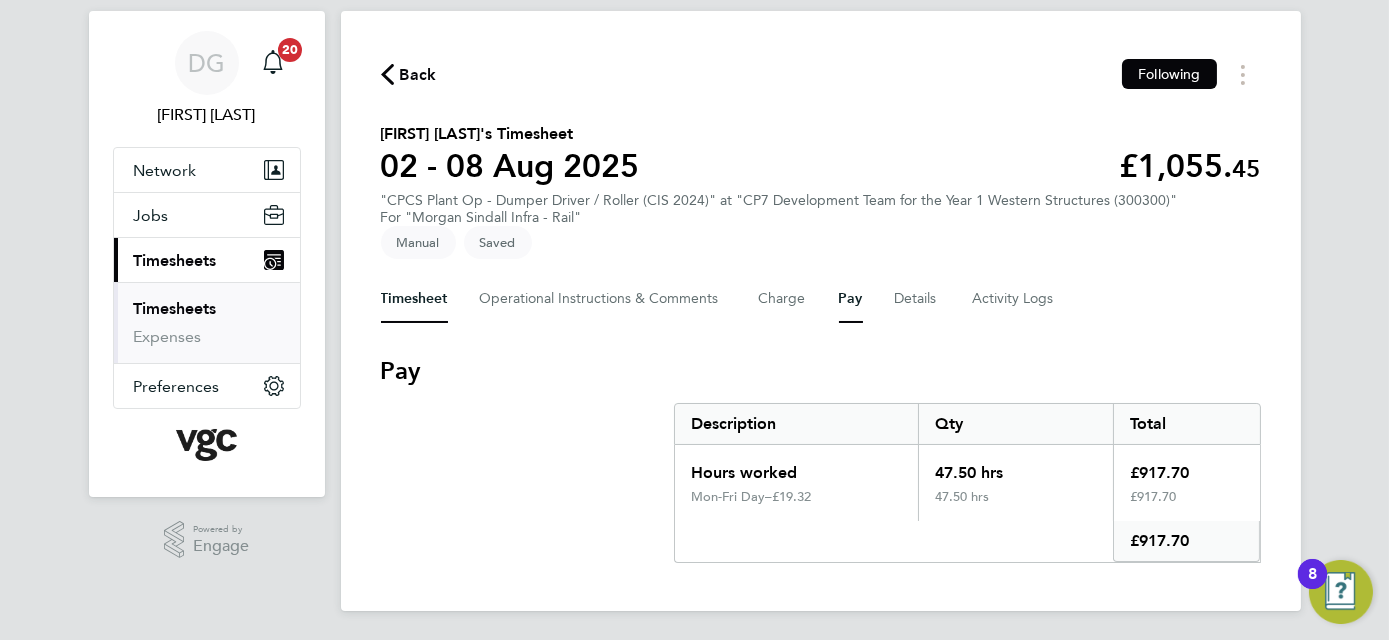 click on "Timesheet" at bounding box center (414, 299) 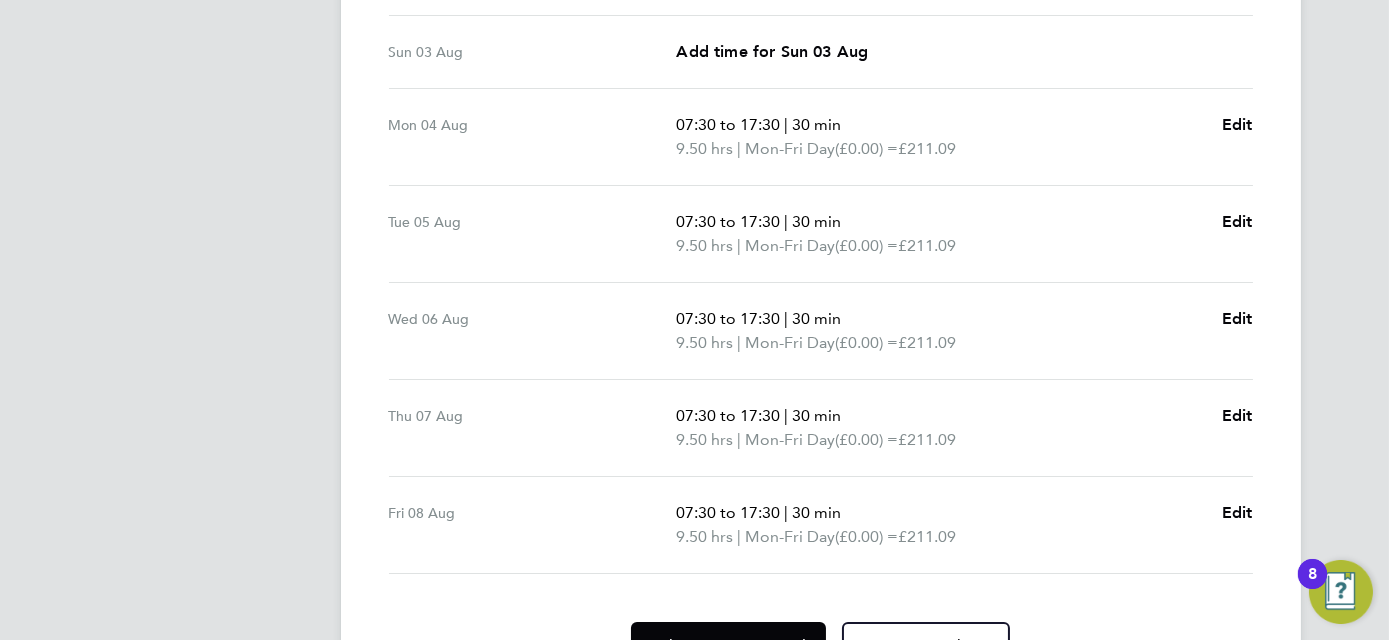 scroll, scrollTop: 825, scrollLeft: 0, axis: vertical 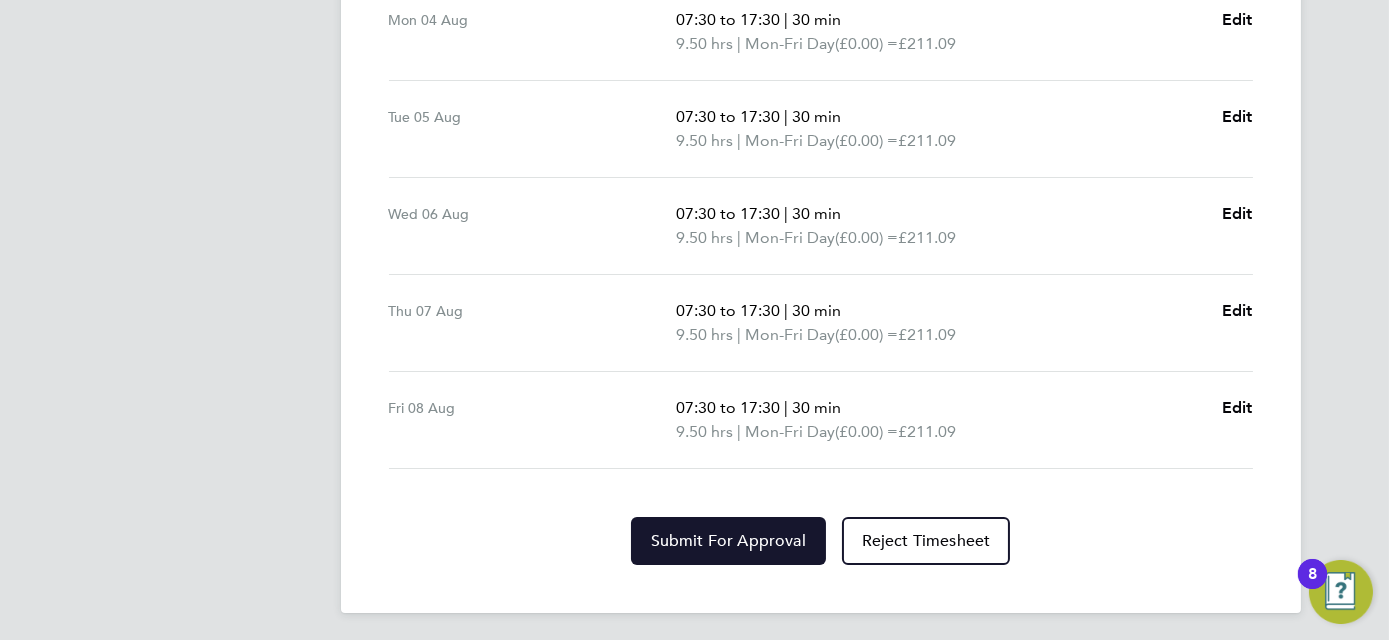 click on "Submit For Approval" 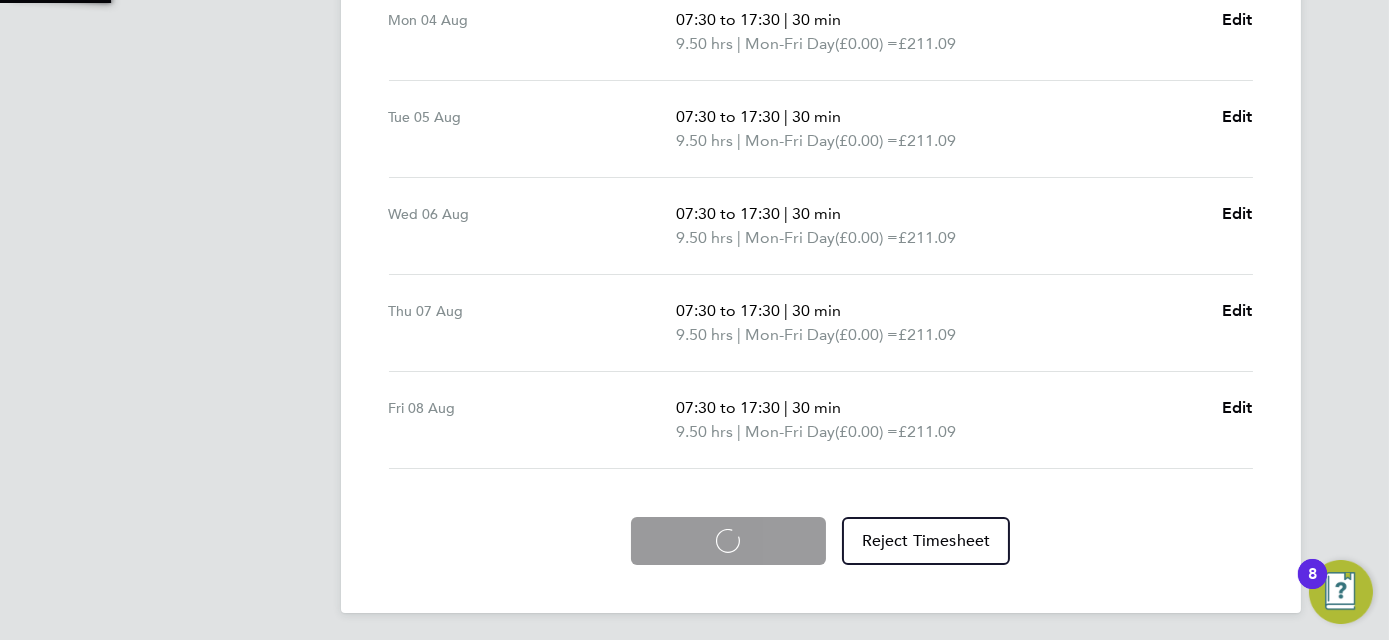 scroll, scrollTop: 824, scrollLeft: 0, axis: vertical 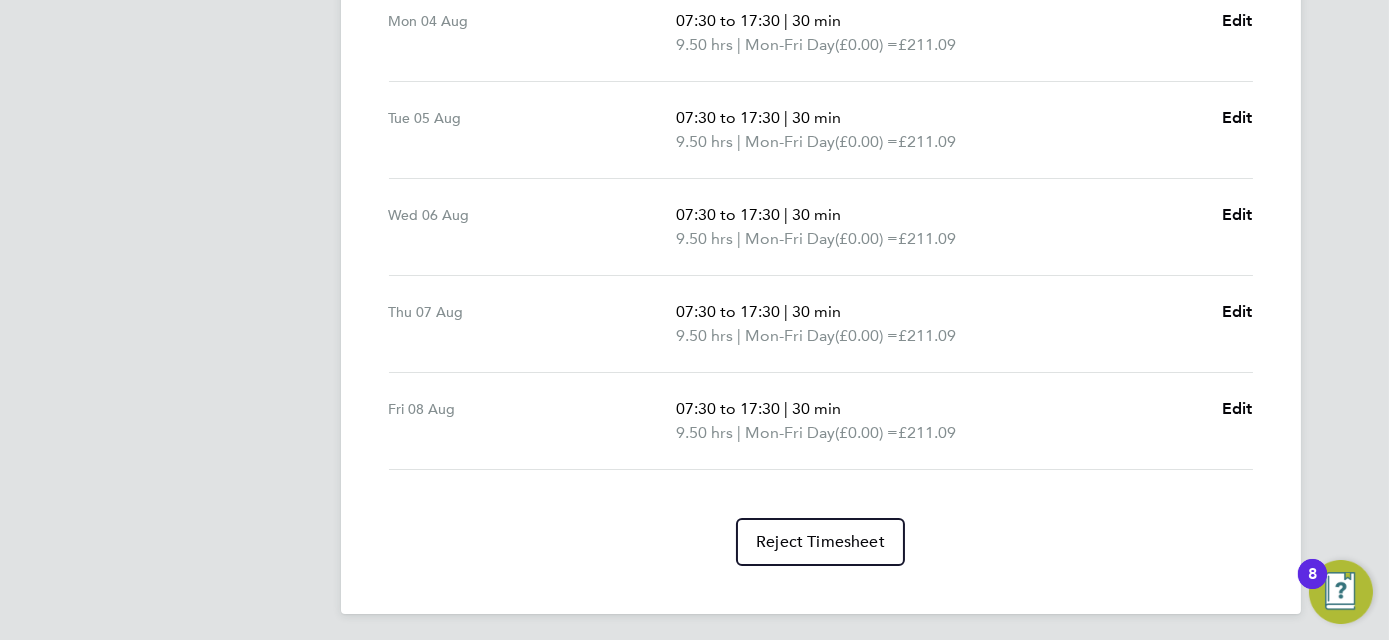 click on "[FIRST]   [FIRST] [LAST]   Notifications
20   Applications:   Network
Businesses   Sites   Workers   Contacts   Jobs
Positions   Vacancies   Placements   Current page:   Timesheets
Timesheets   Expenses   Preferences
VMS Configurations
.st0{fill:#C0C1C2;}
Powered by Engage" at bounding box center [207, -61] 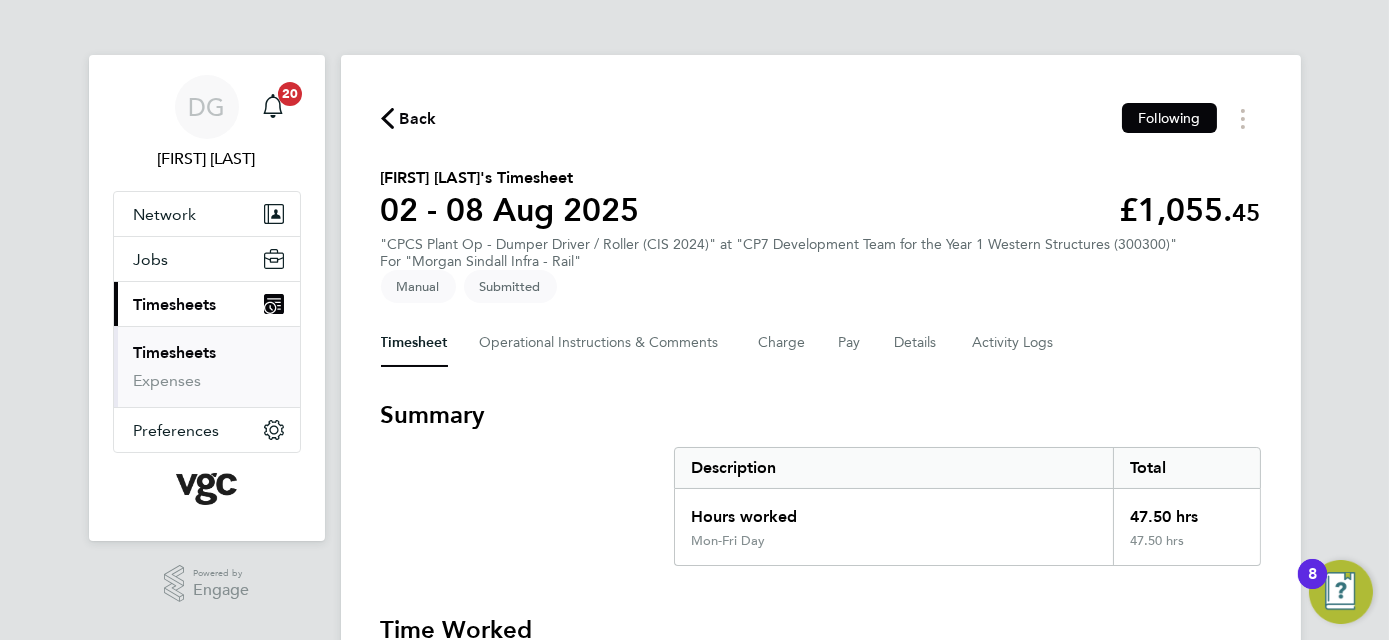 scroll, scrollTop: 0, scrollLeft: 0, axis: both 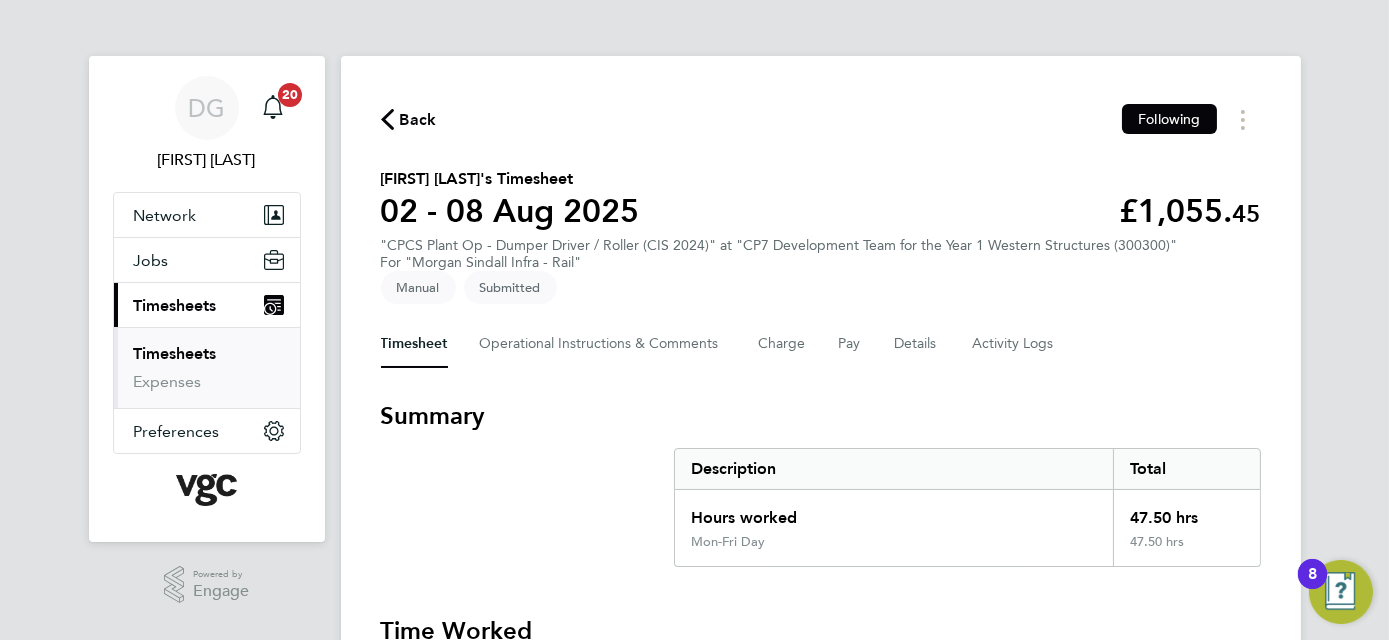 click on "Timesheets" at bounding box center [175, 353] 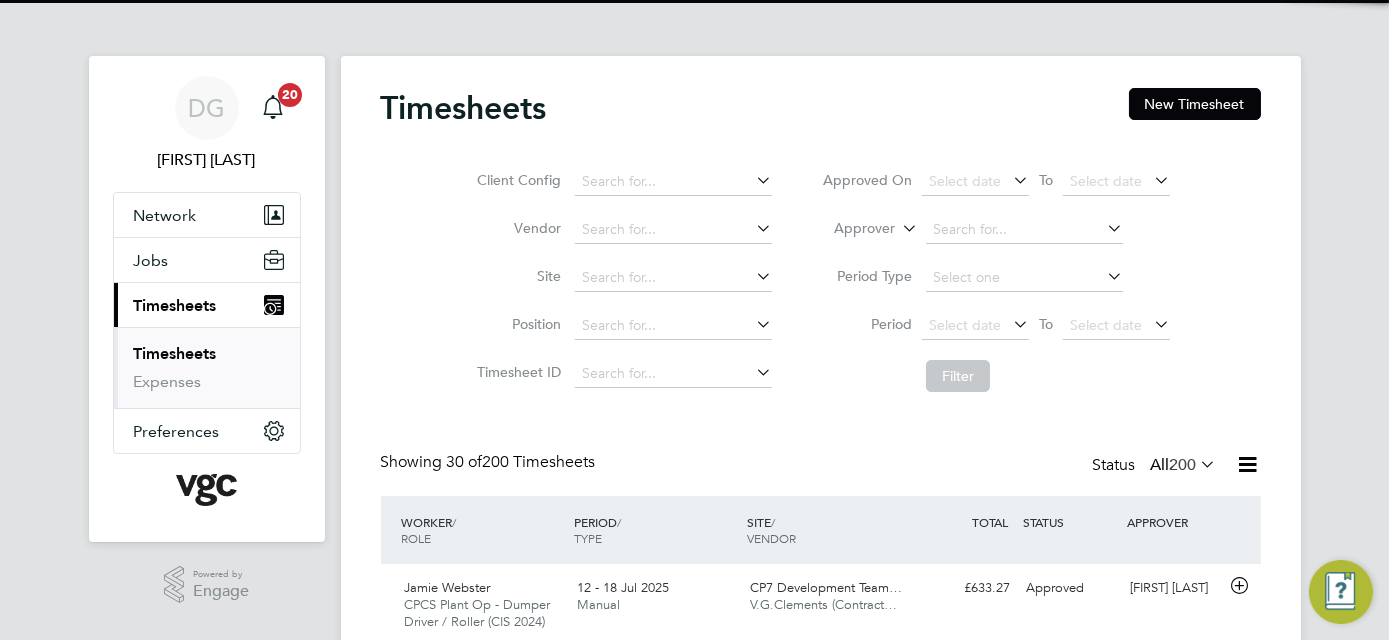 scroll, scrollTop: 10, scrollLeft: 10, axis: both 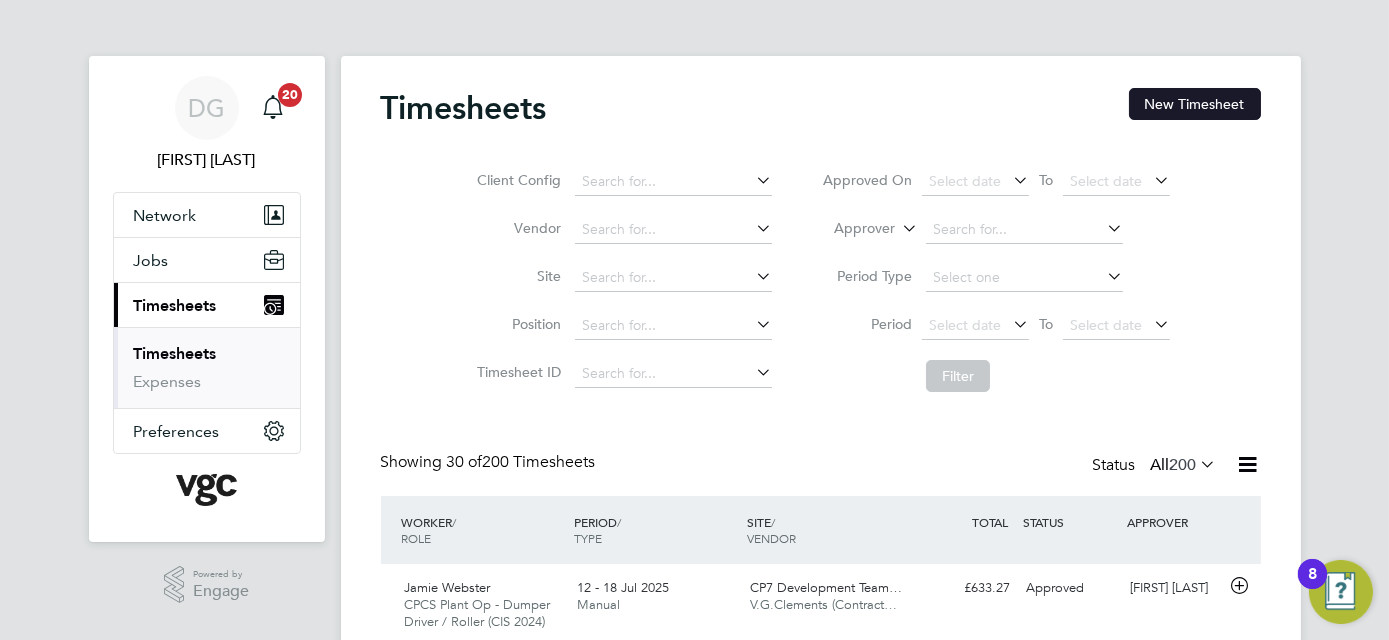 click on "New Timesheet" 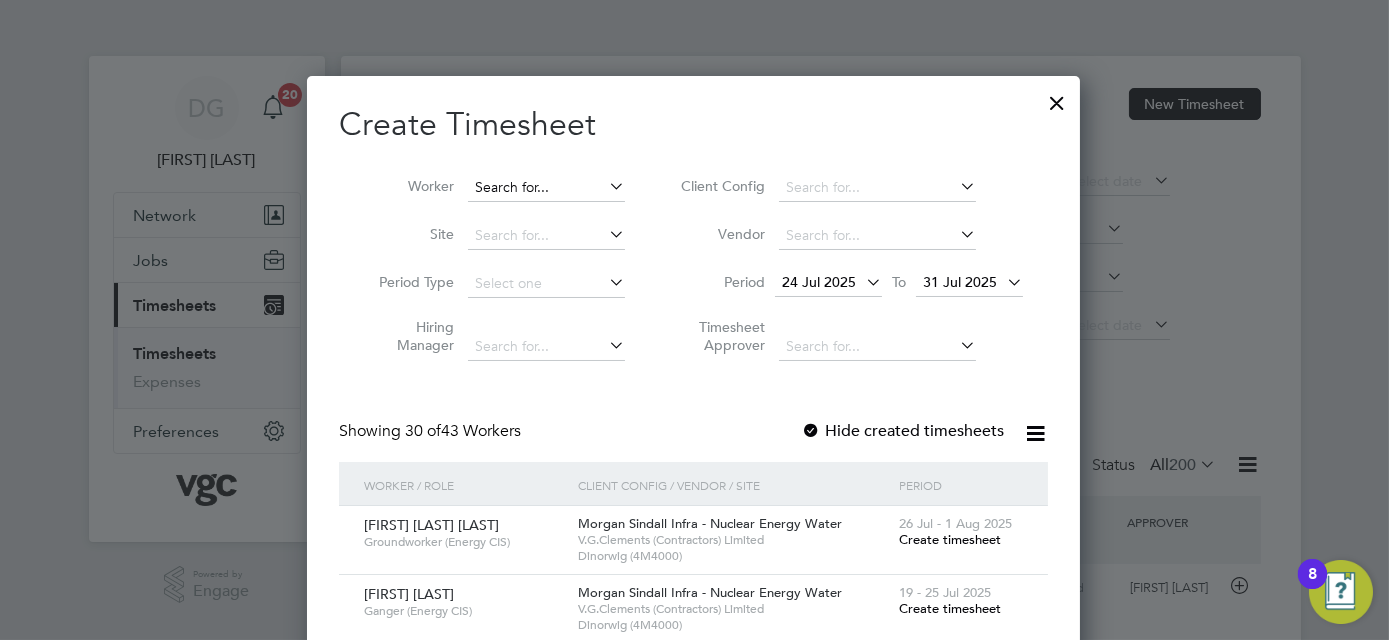 click at bounding box center (546, 188) 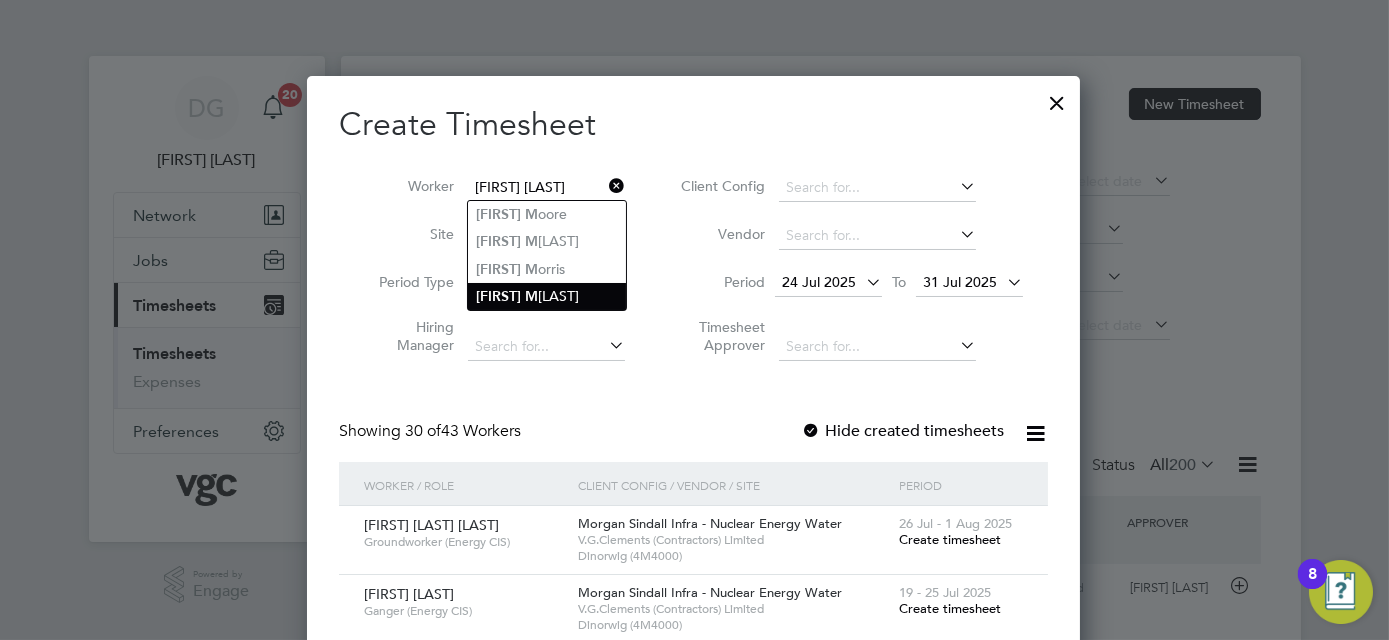 click on "[FIRST]   [LAST] [LAST]" 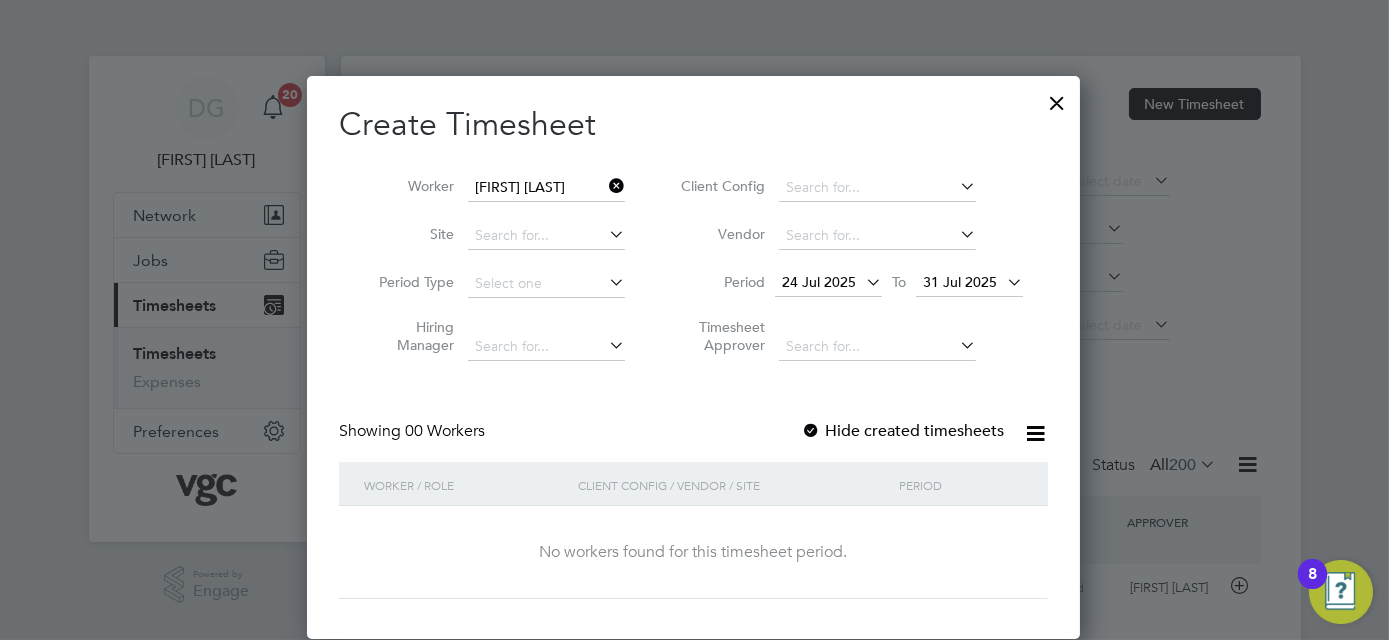 click on "Hide created timesheets" at bounding box center [902, 431] 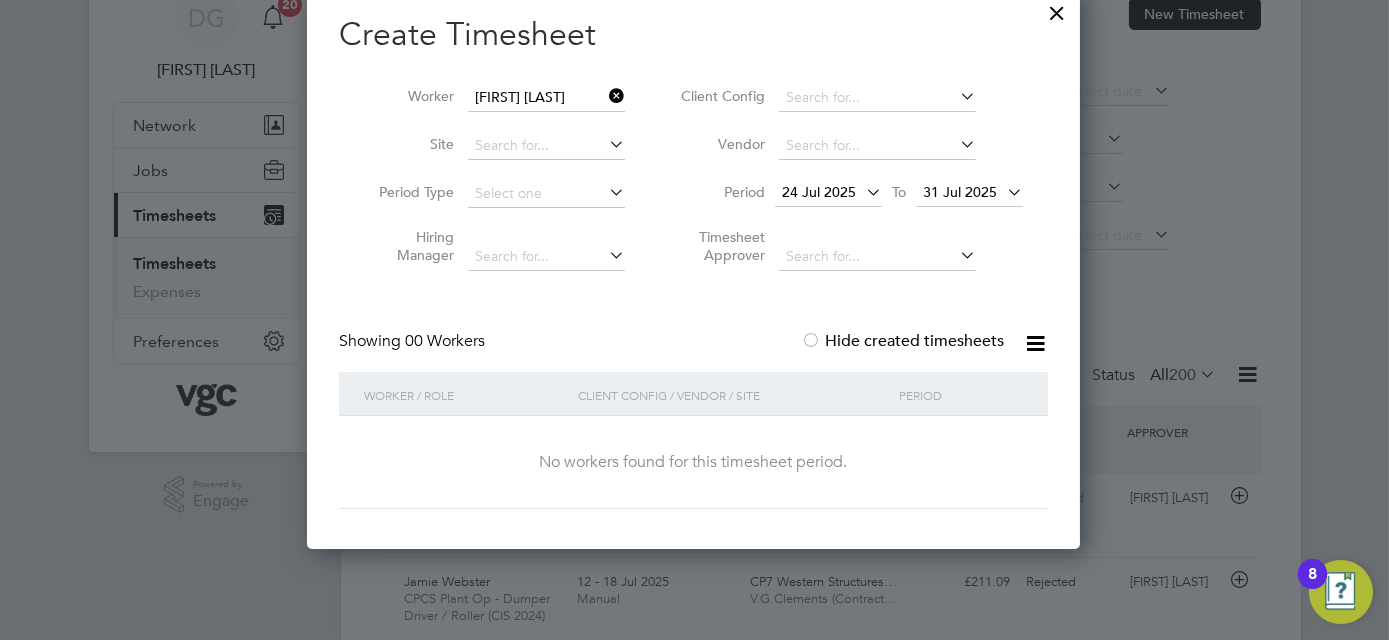 click at bounding box center [1003, 192] 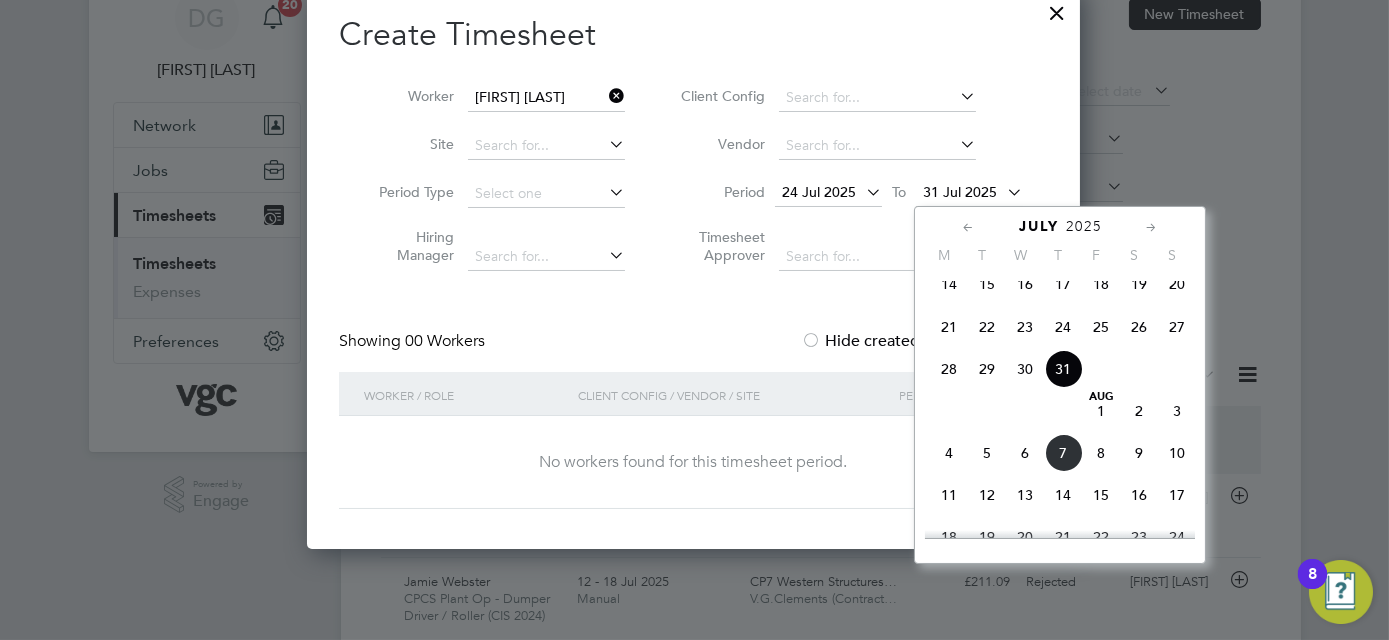 click on "8" 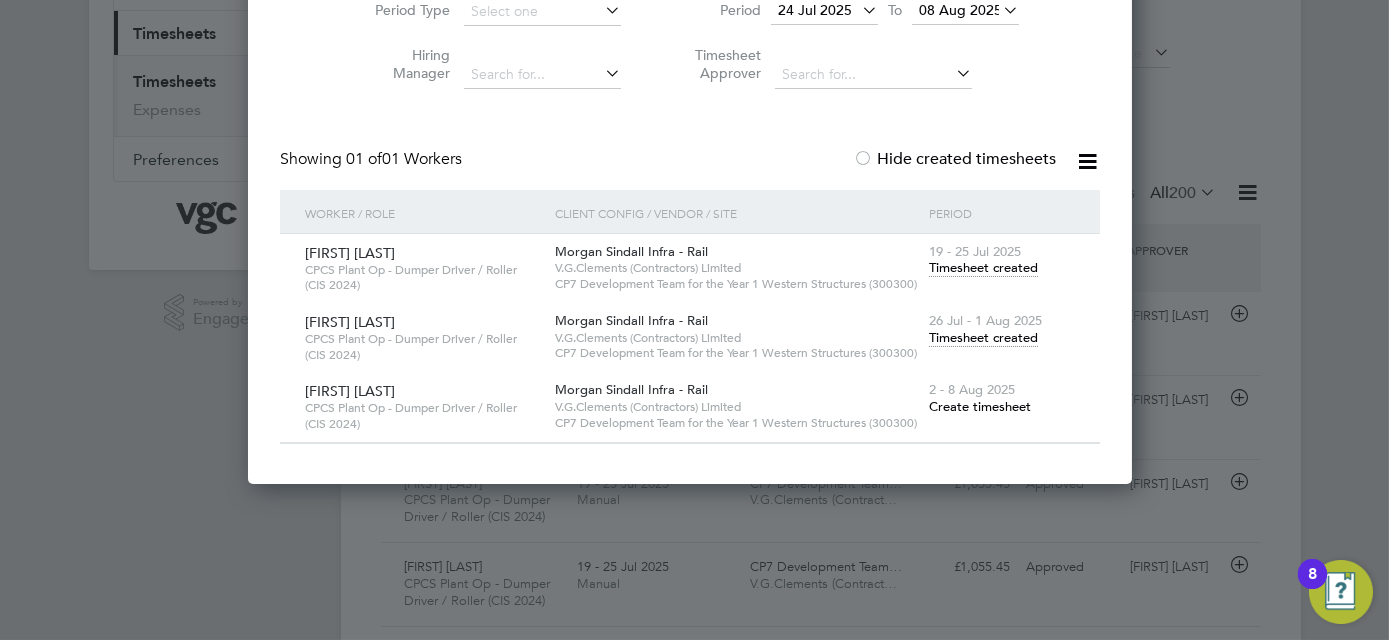 click on "Create timesheet" at bounding box center [980, 406] 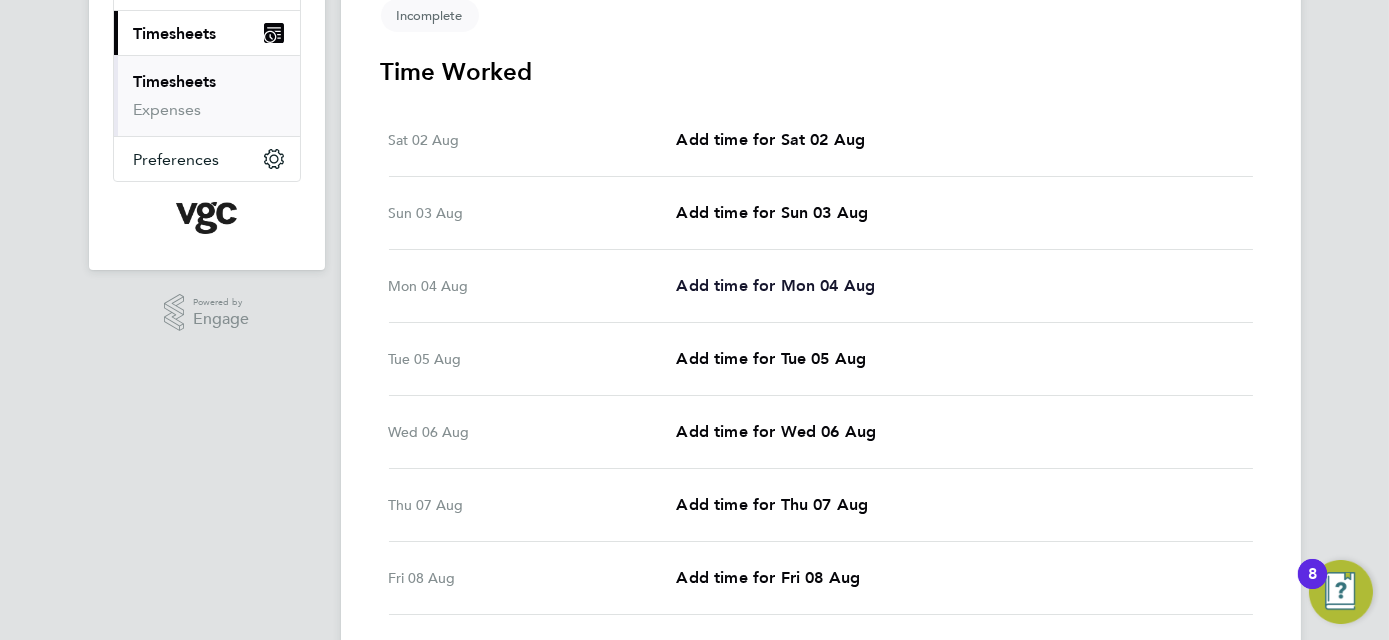 click on "Add time for Mon 04 Aug" at bounding box center [775, 285] 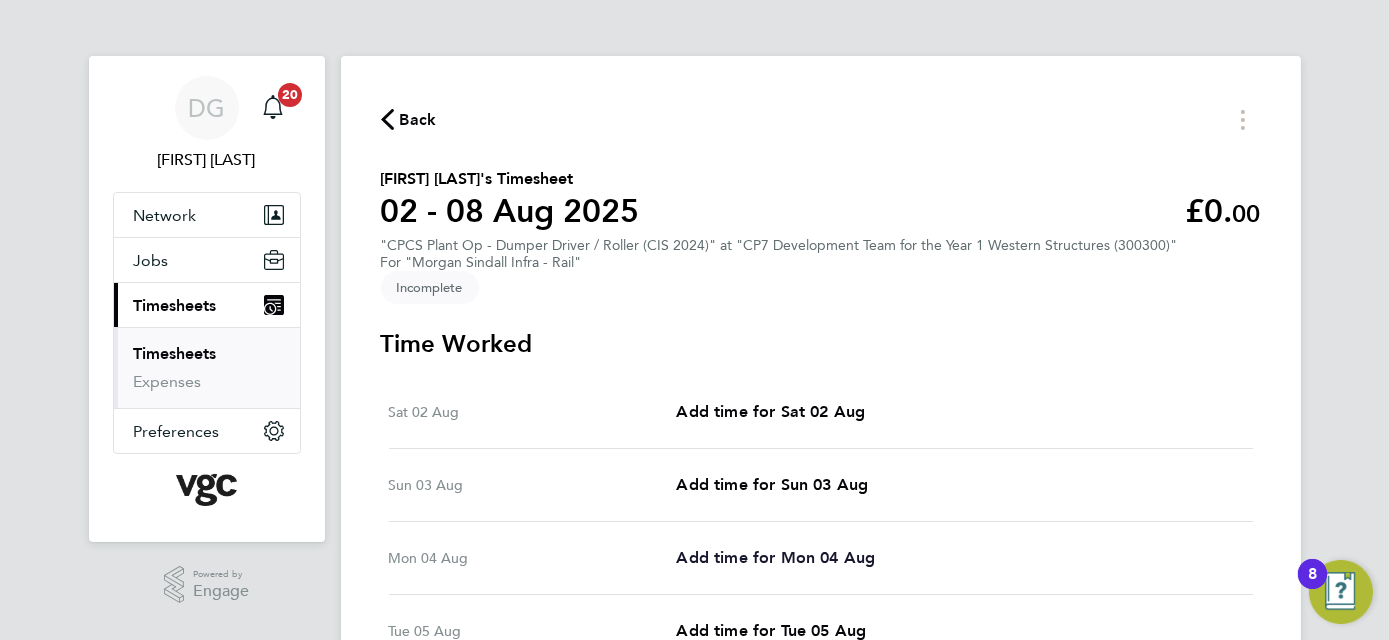 select on "30" 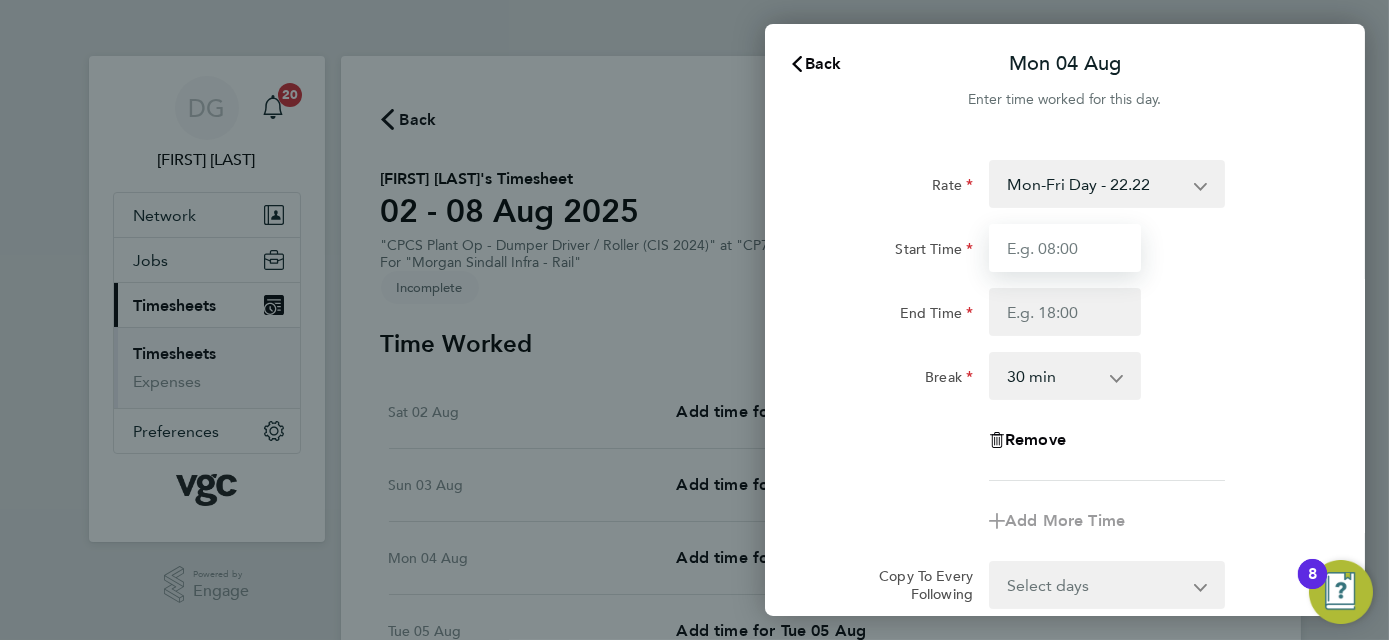 click on "Start Time" at bounding box center [1065, 248] 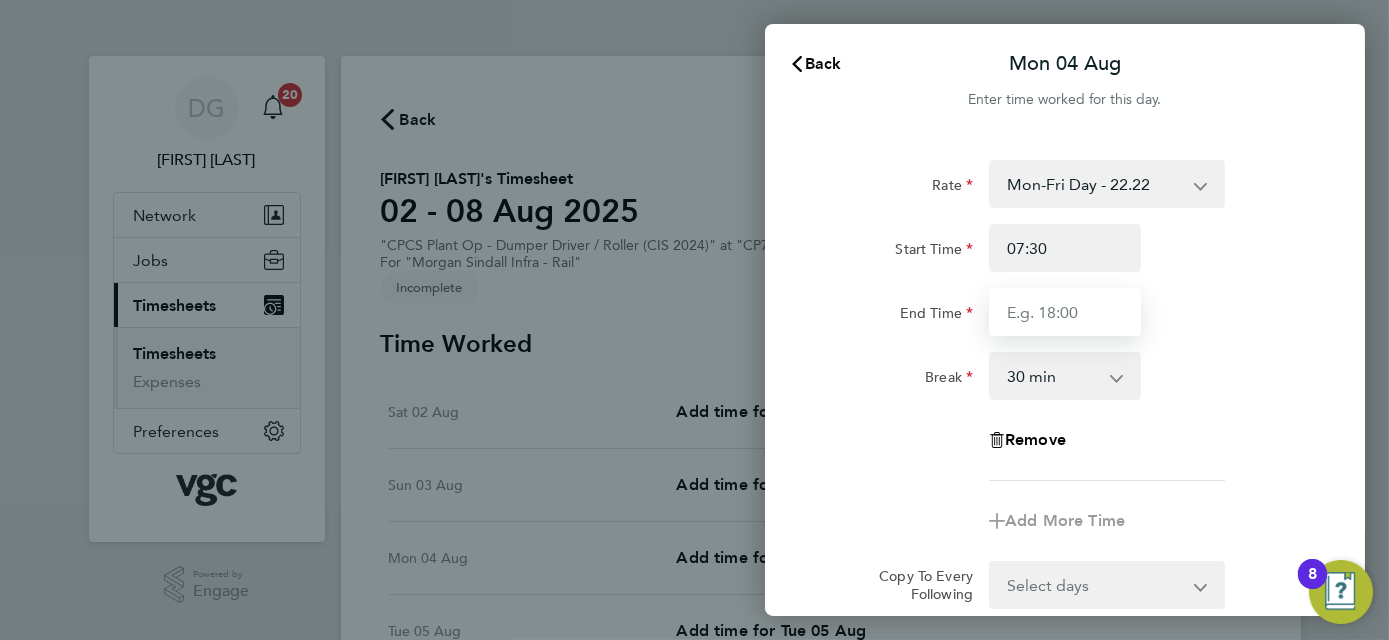 type on "17:30" 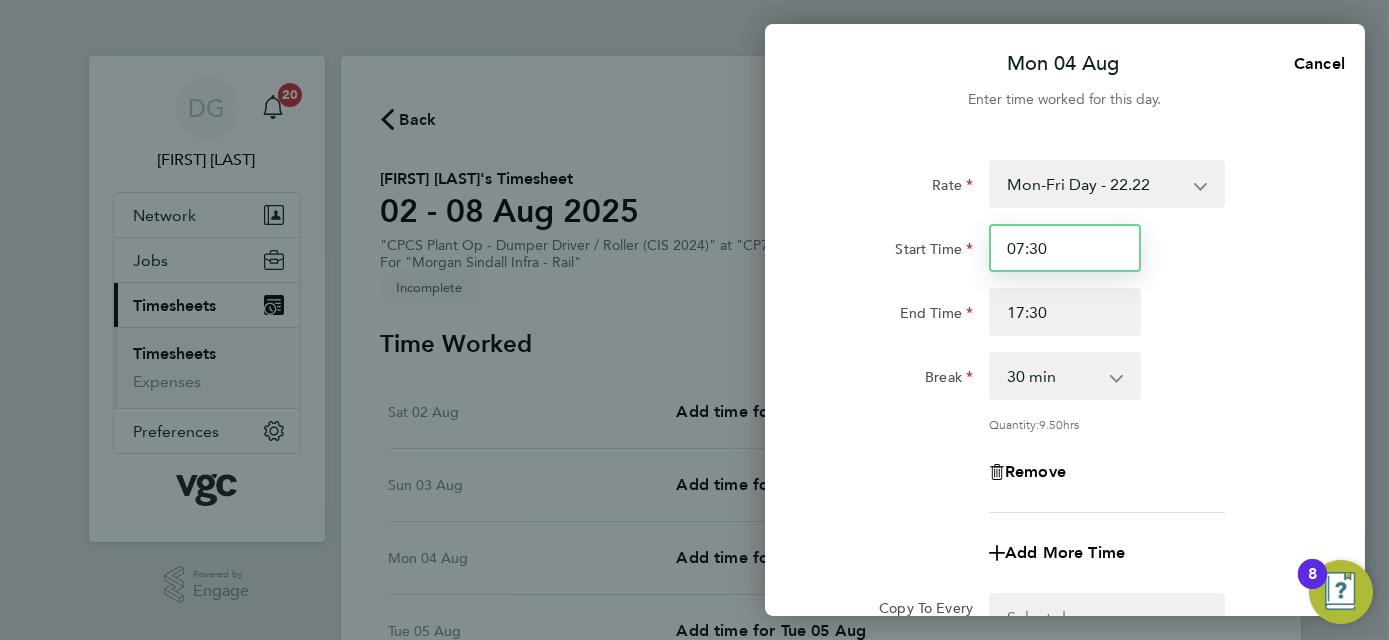 click on "07:30" at bounding box center (1065, 248) 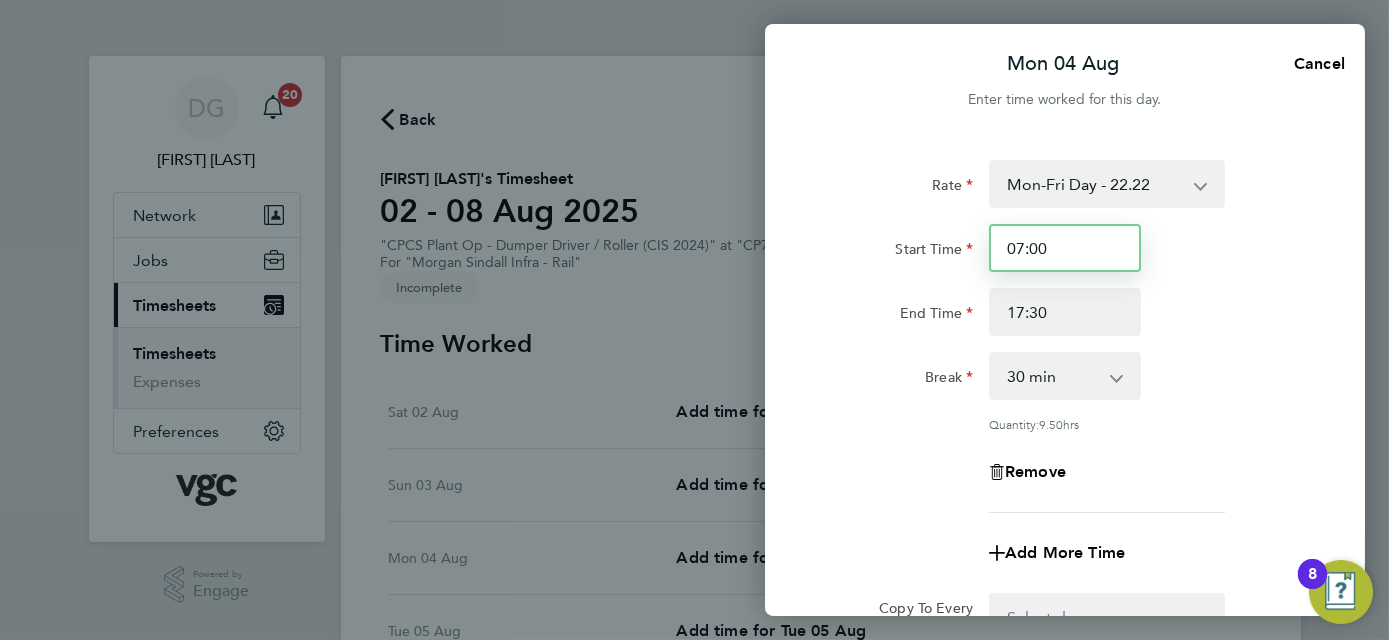 type on "07:00" 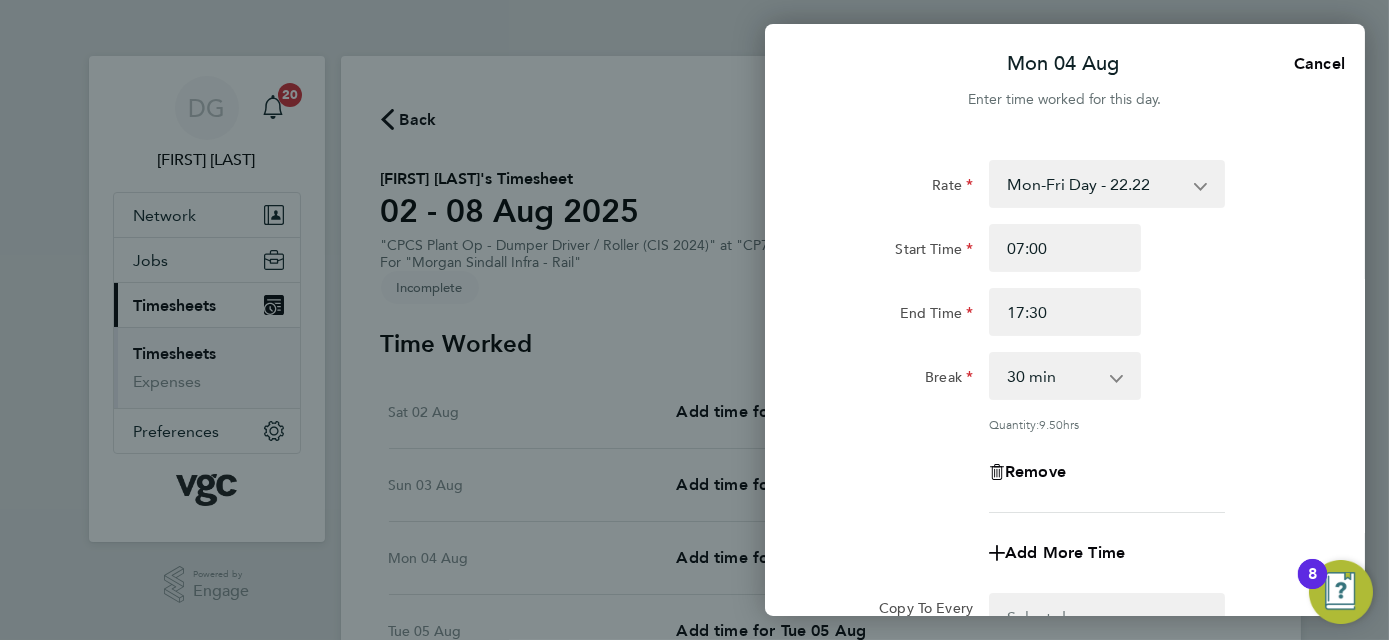 click on "End Time 17:30" 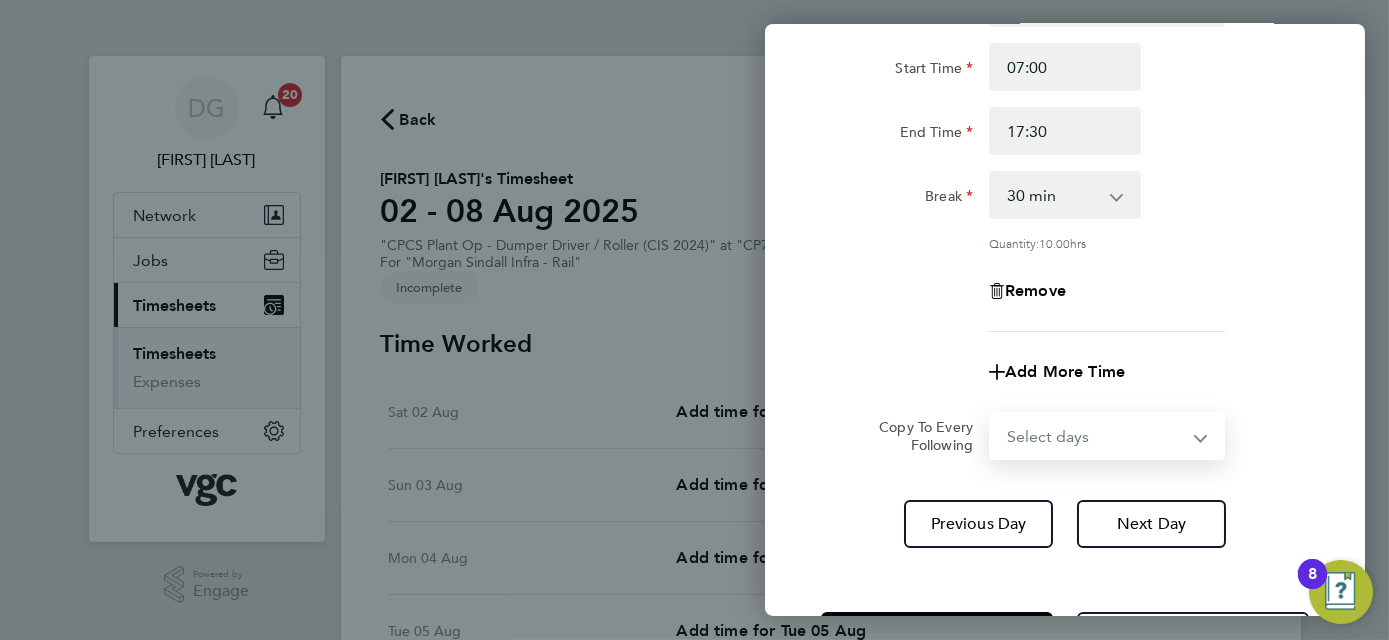 click on "Select days   Day   Tuesday   Wednesday   Thursday   Friday" at bounding box center (1096, 436) 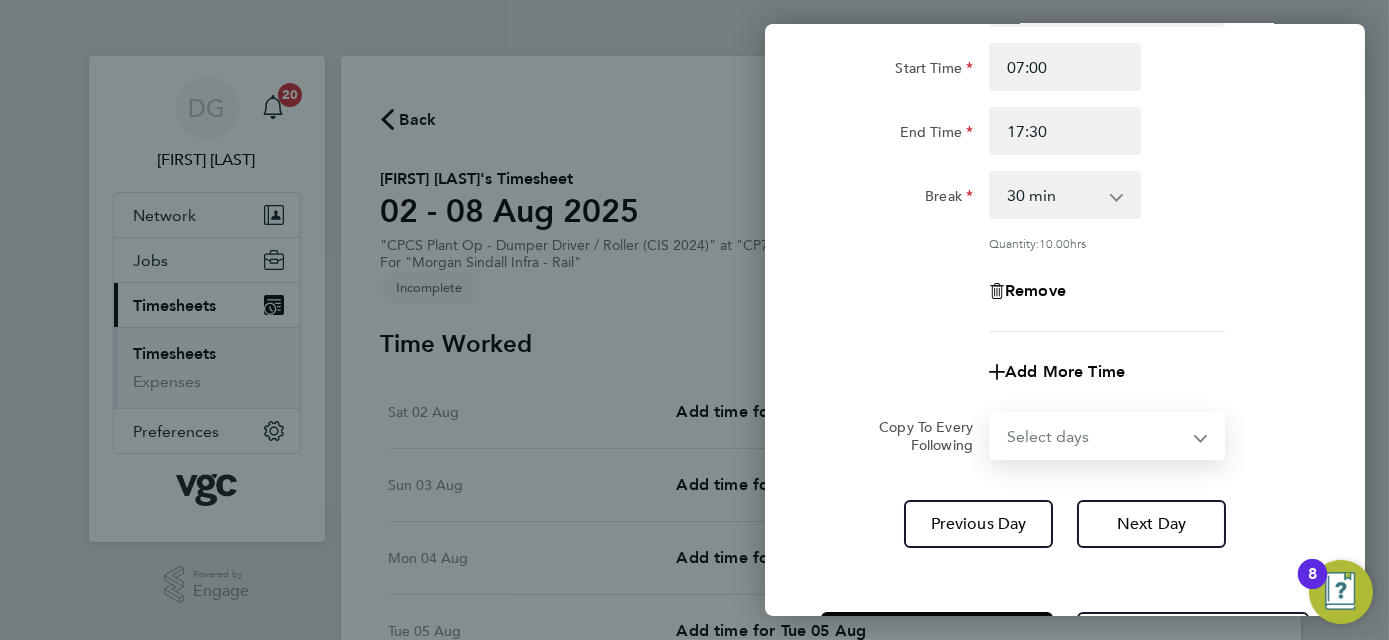 select on "TUE" 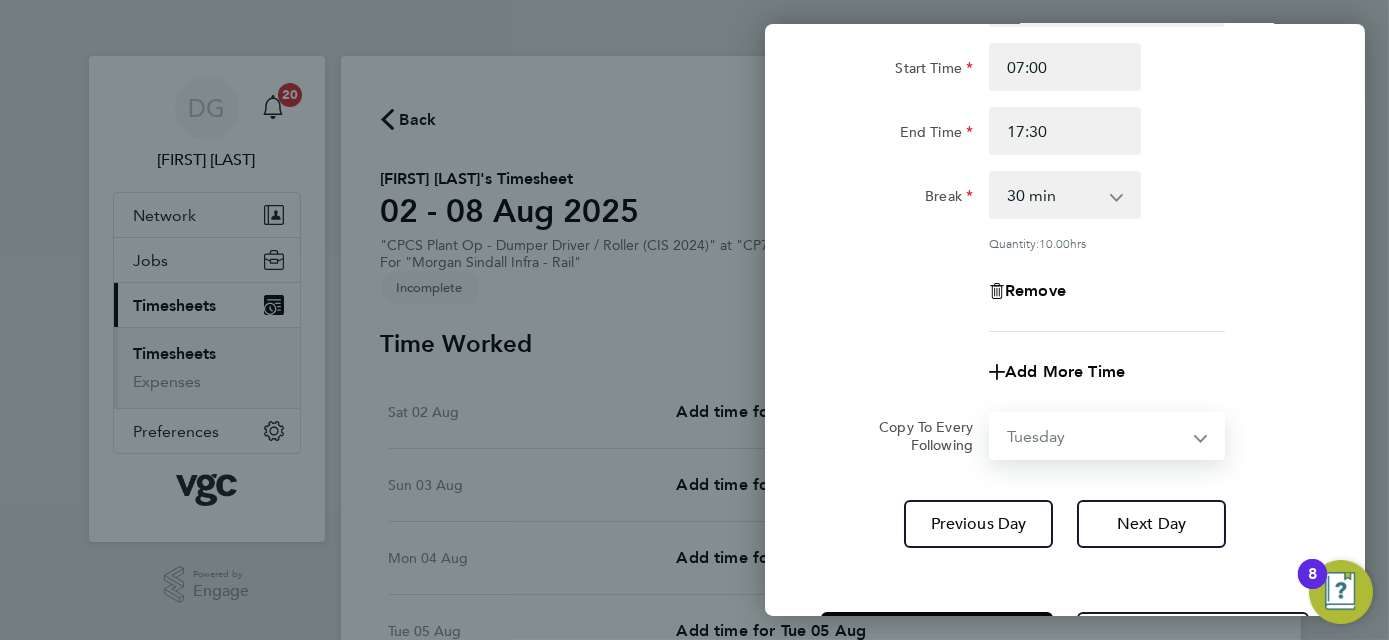 click on "Select days   Day   Tuesday   Wednesday   Thursday   Friday" at bounding box center [1096, 436] 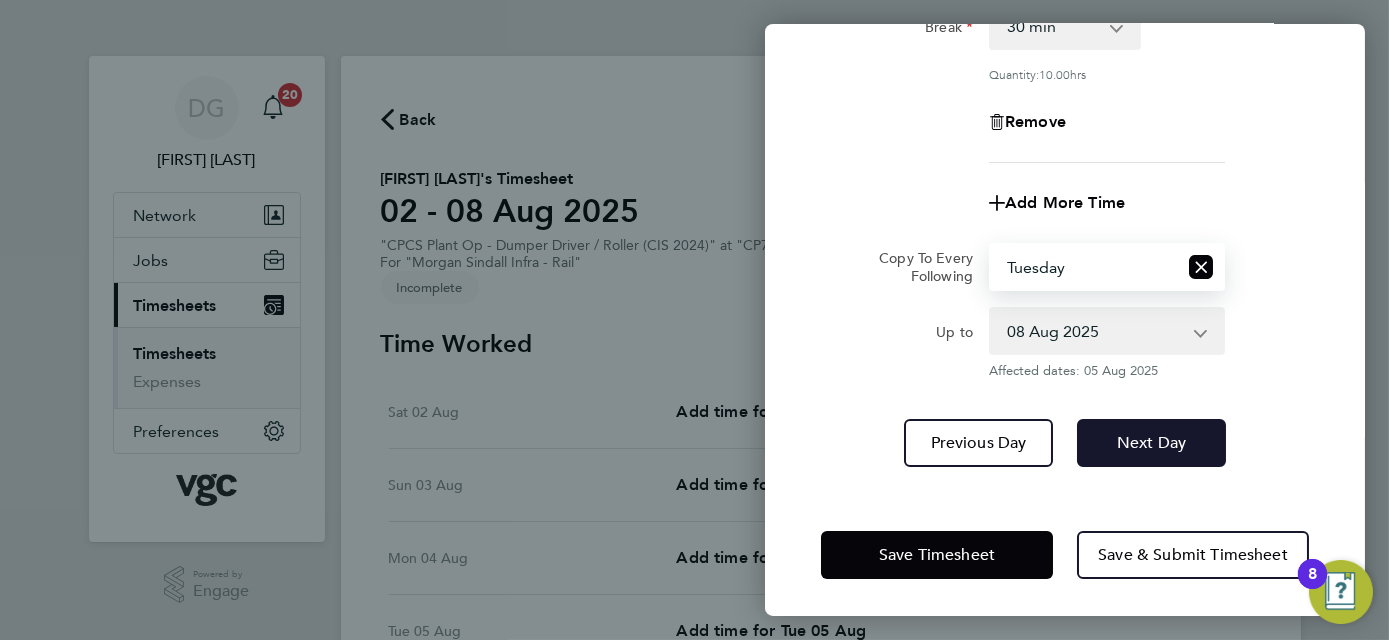 click on "Next Day" 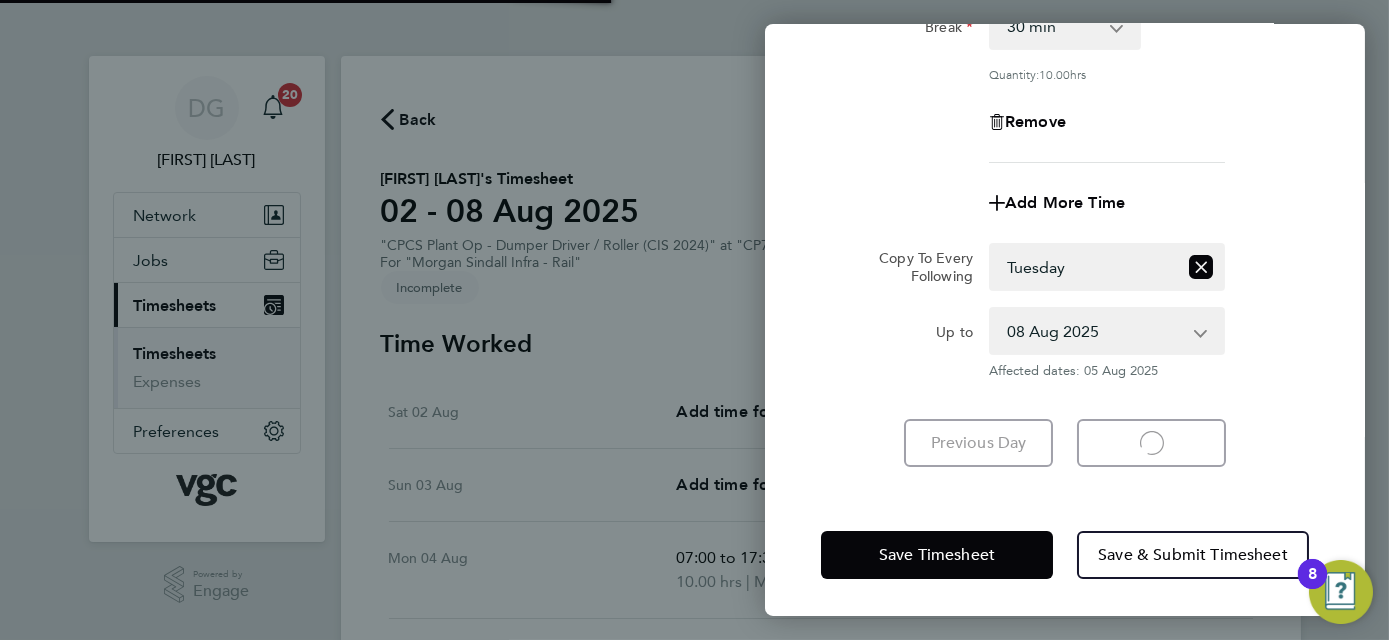 select on "30" 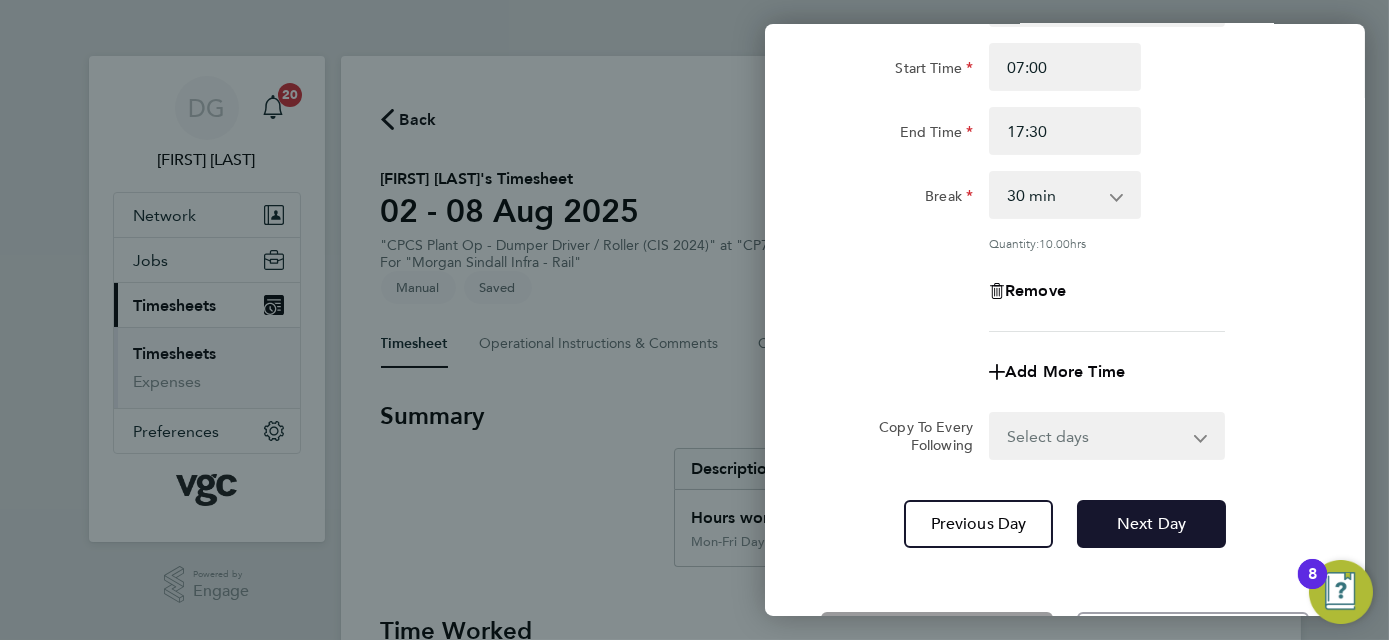click on "Next Day" 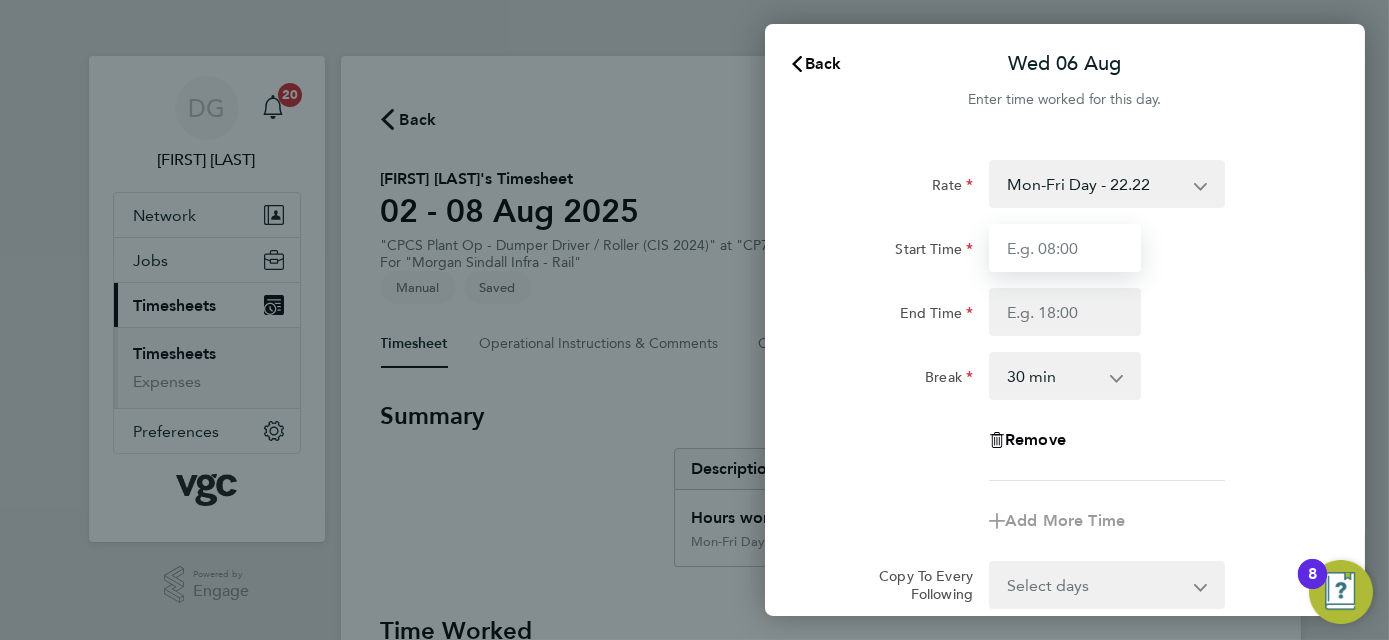 click on "Start Time" at bounding box center [1065, 248] 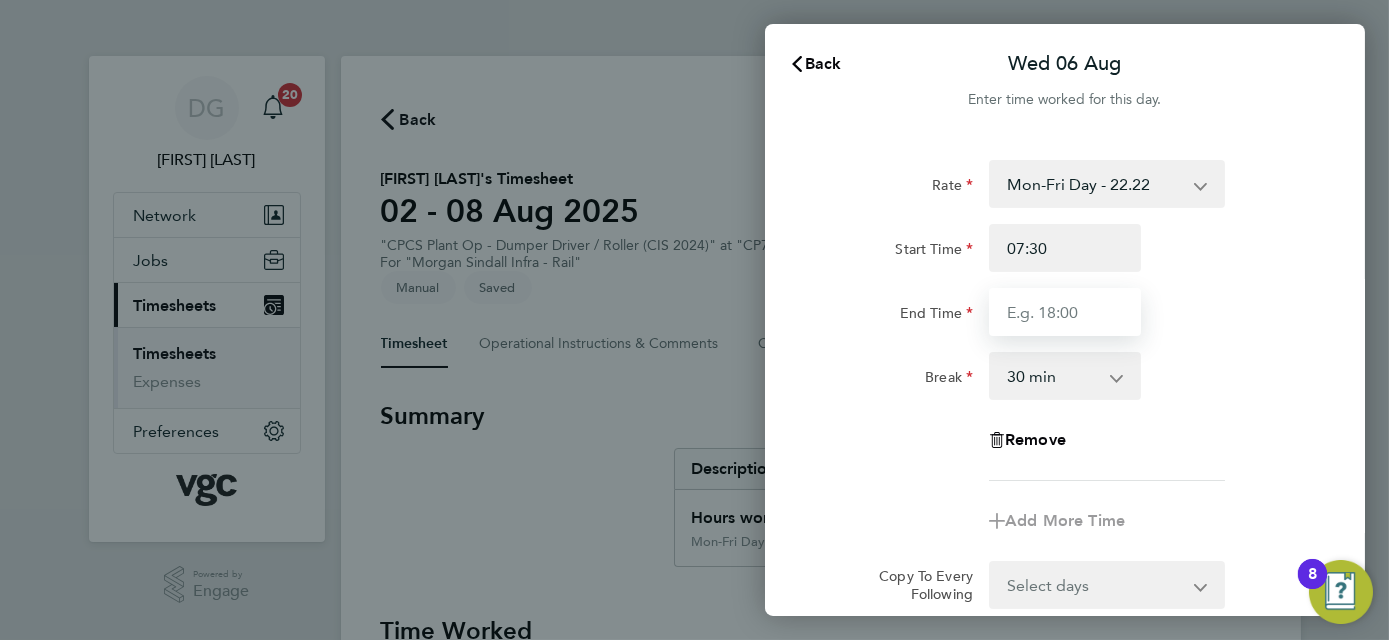 click on "End Time" at bounding box center [1065, 312] 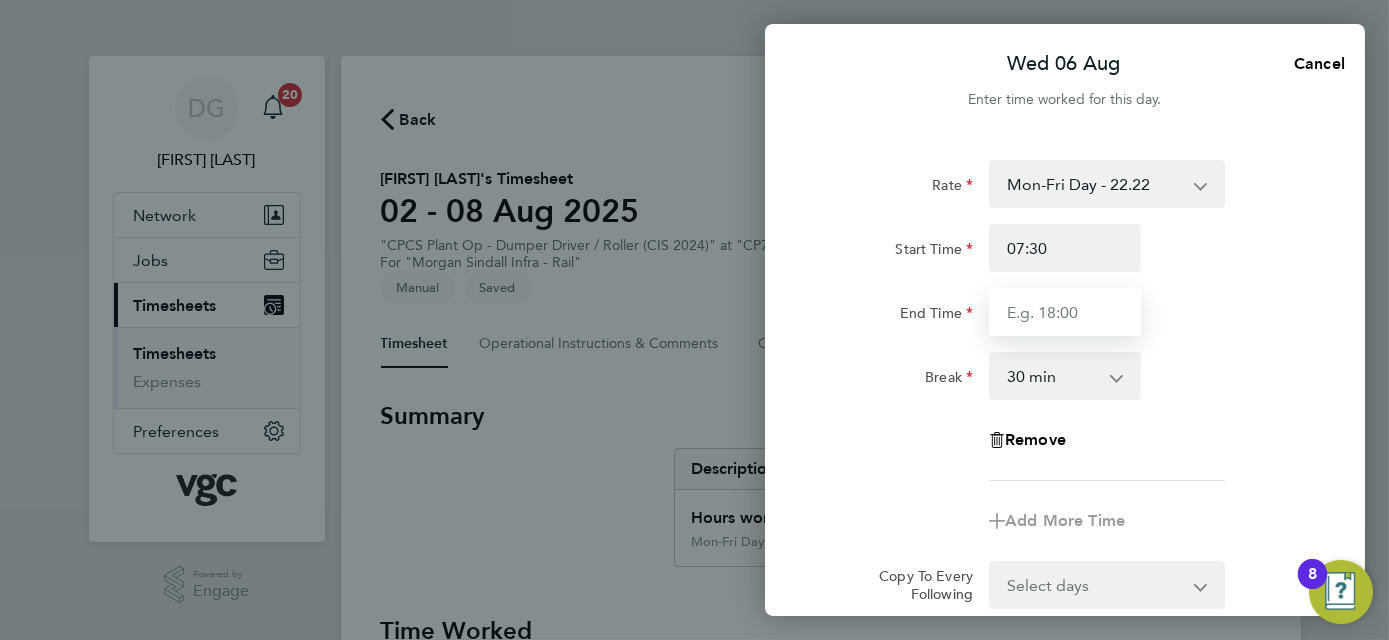 type on "17:30" 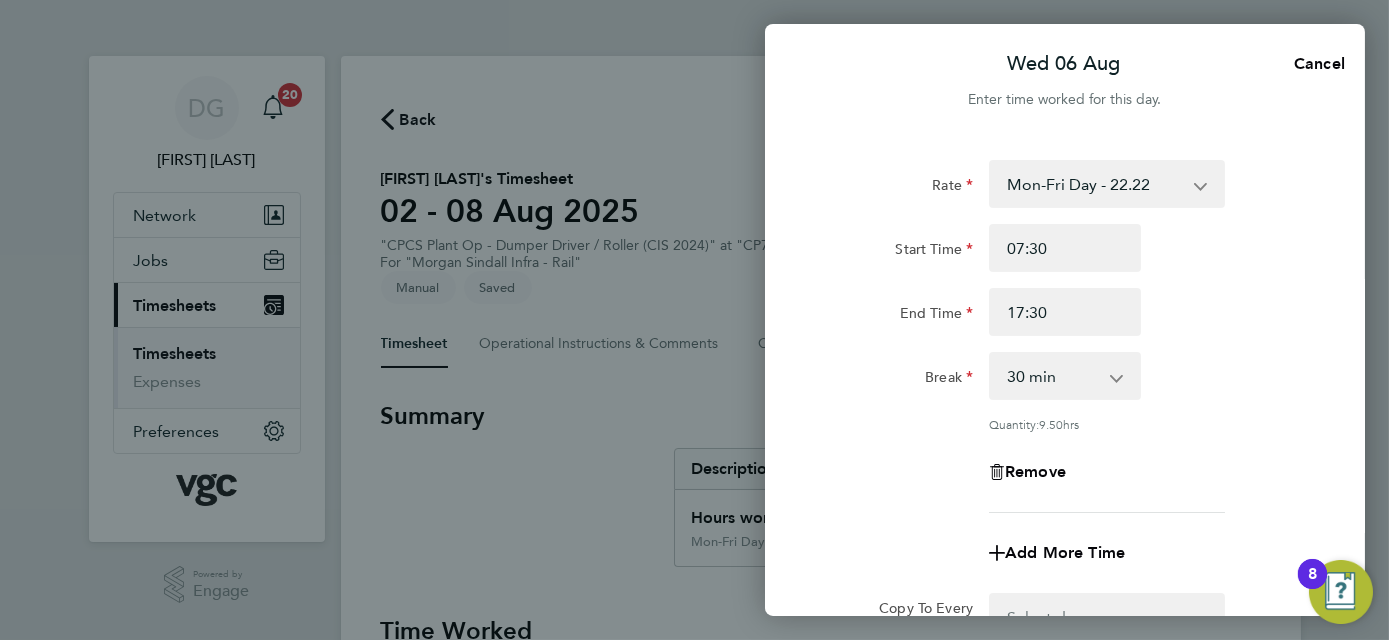 click on "End Time 17:30" 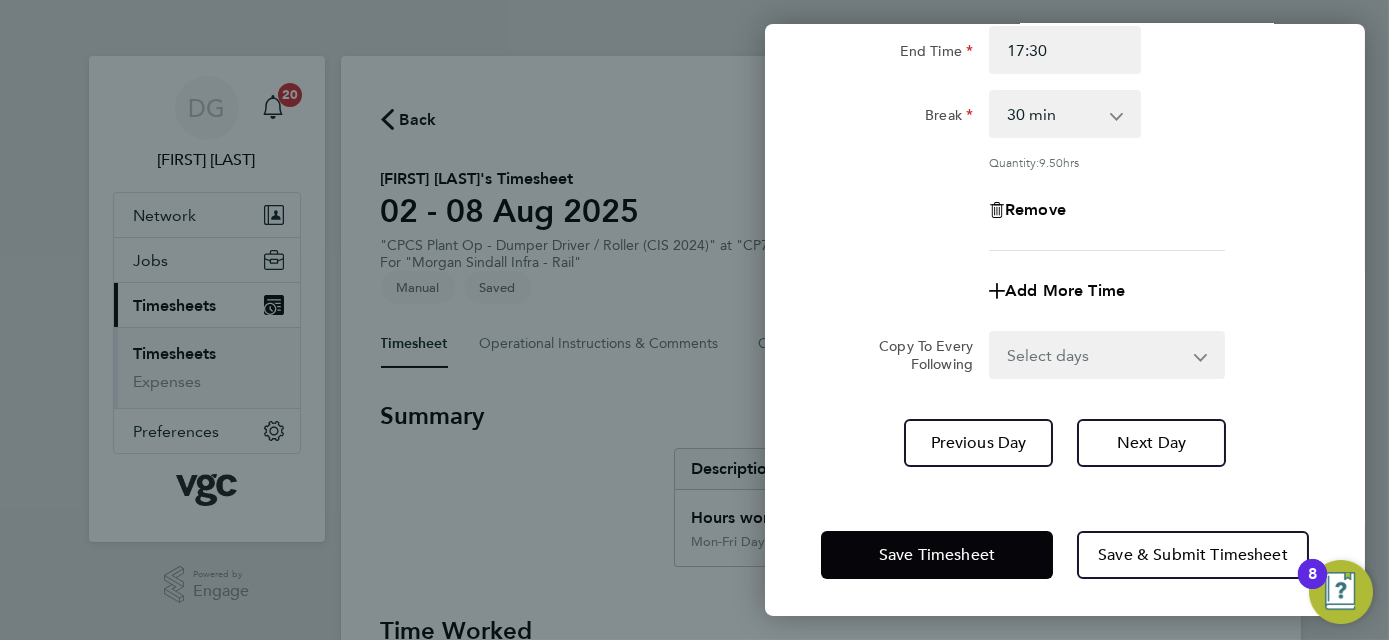click on "Select days   Day   Thursday   Friday" at bounding box center [1096, 355] 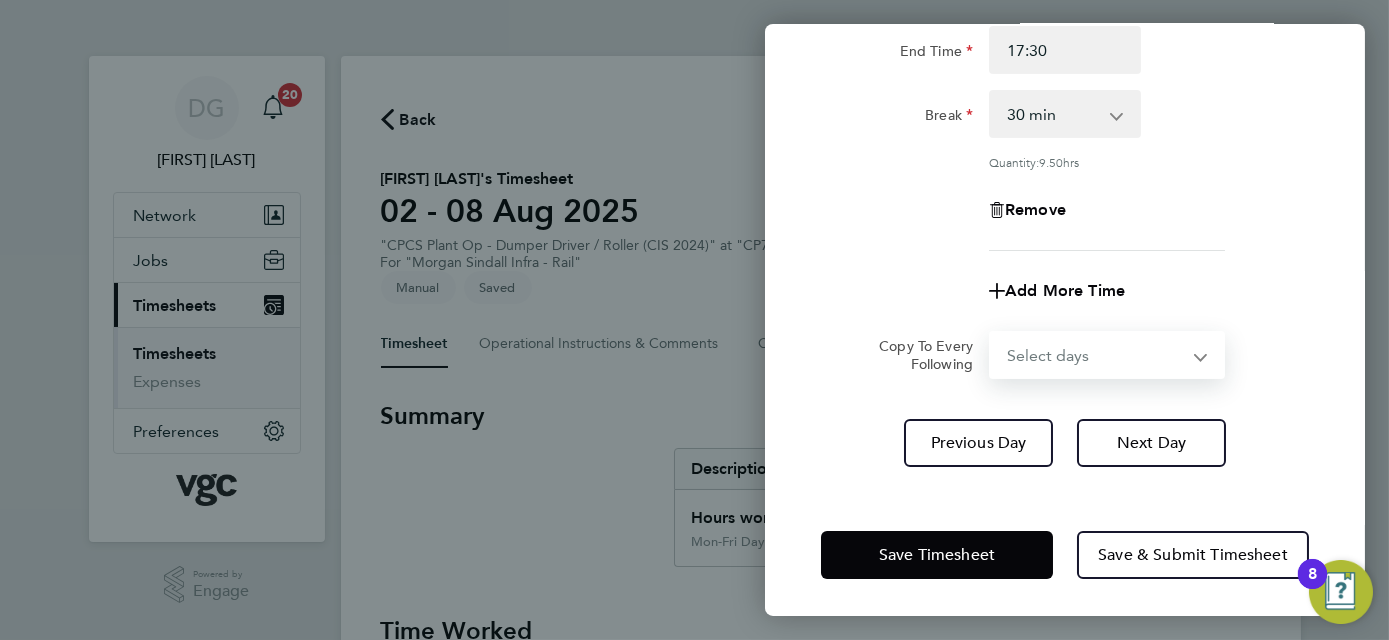 select on "DAY" 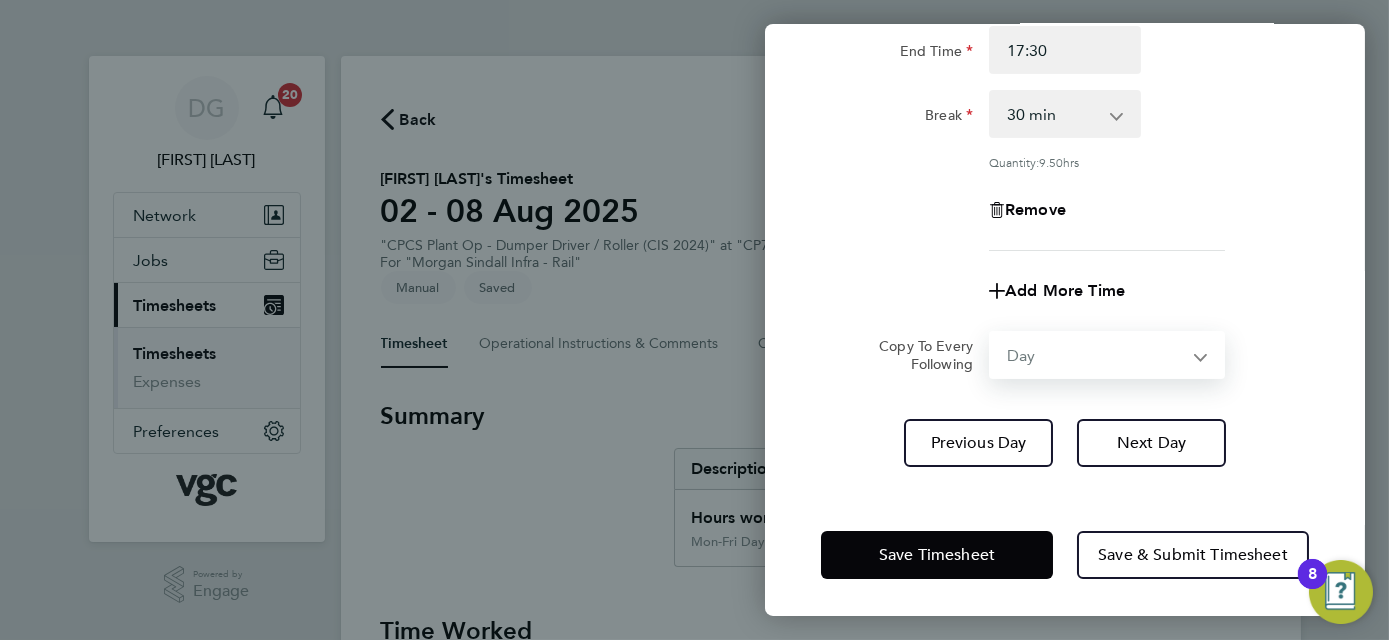 click on "Select days   Day   Thursday   Friday" at bounding box center [1096, 355] 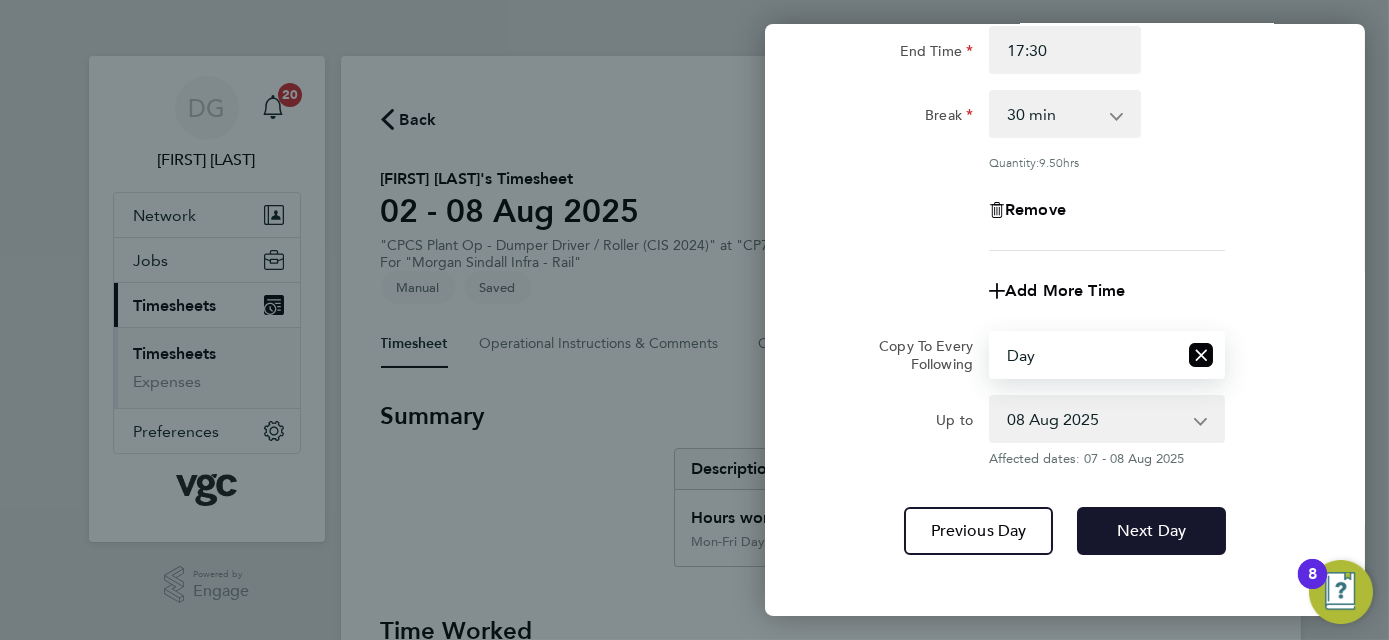 click on "Next Day" 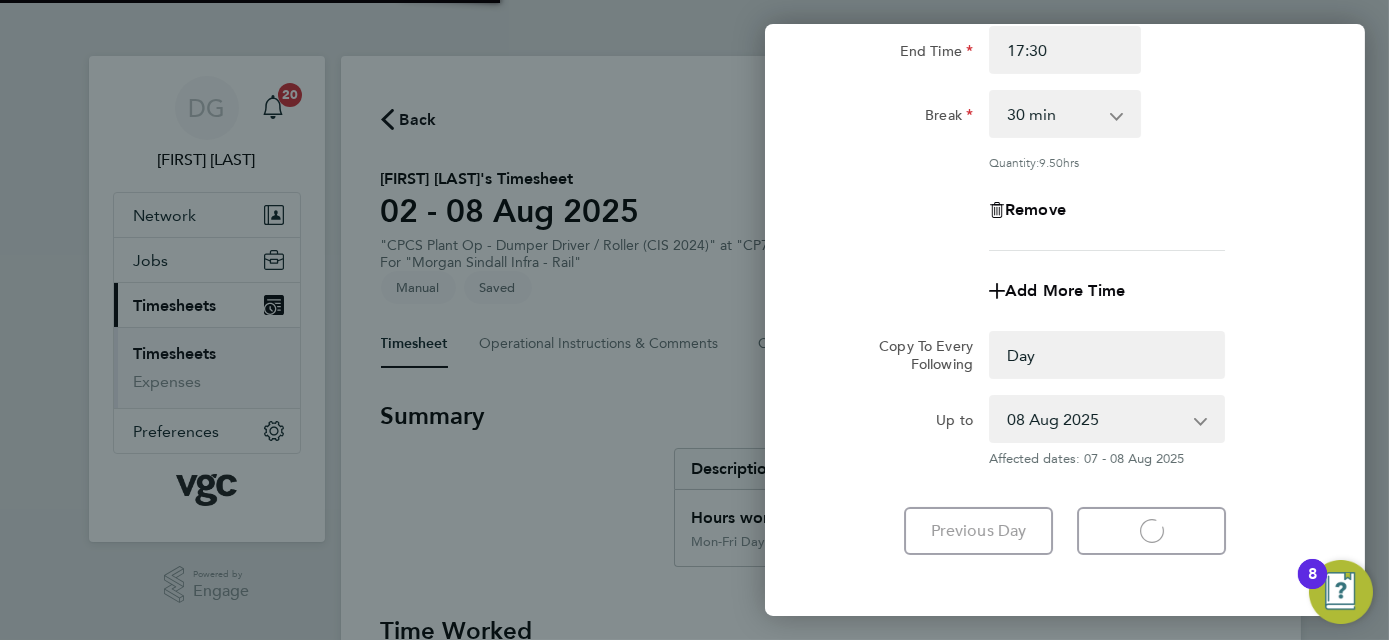 select on "0: null" 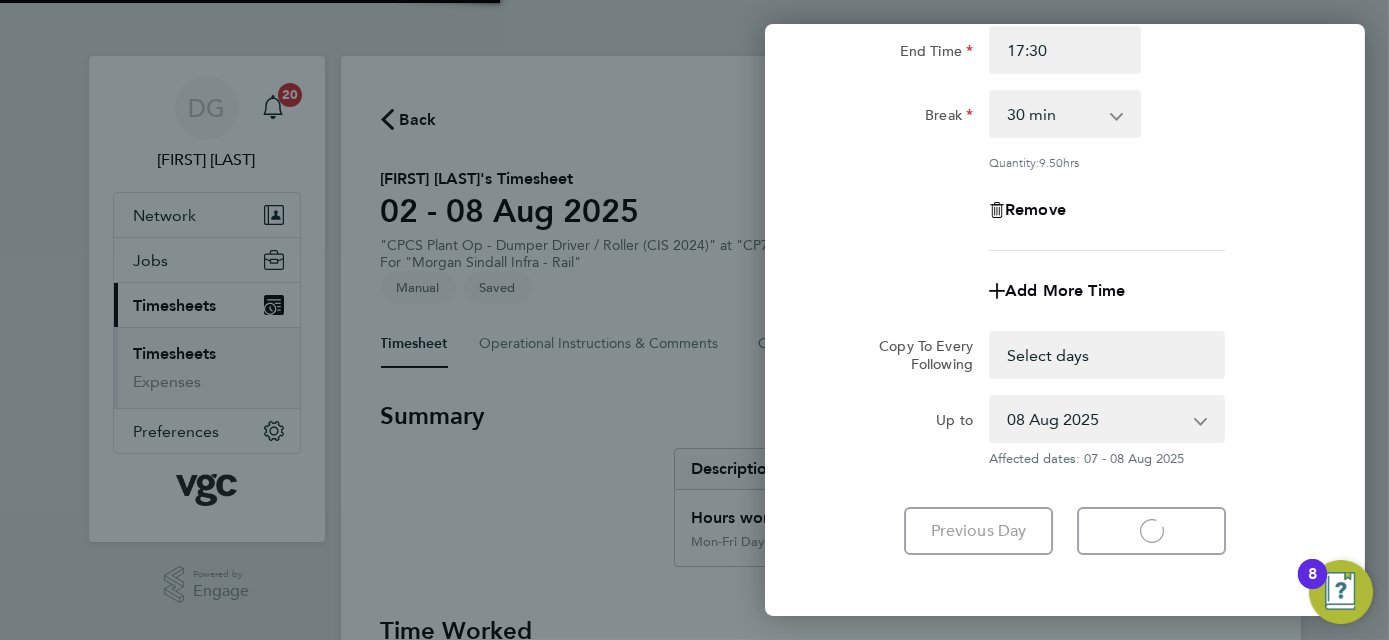 select on "30" 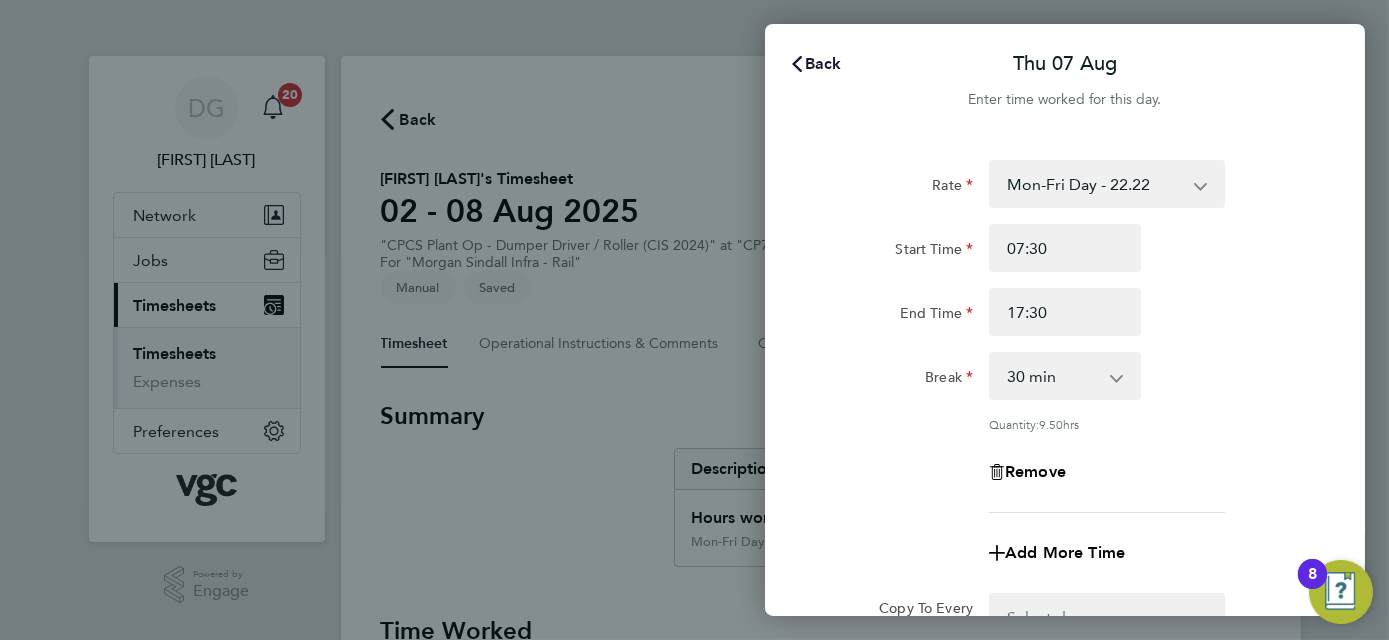 click on "Back" 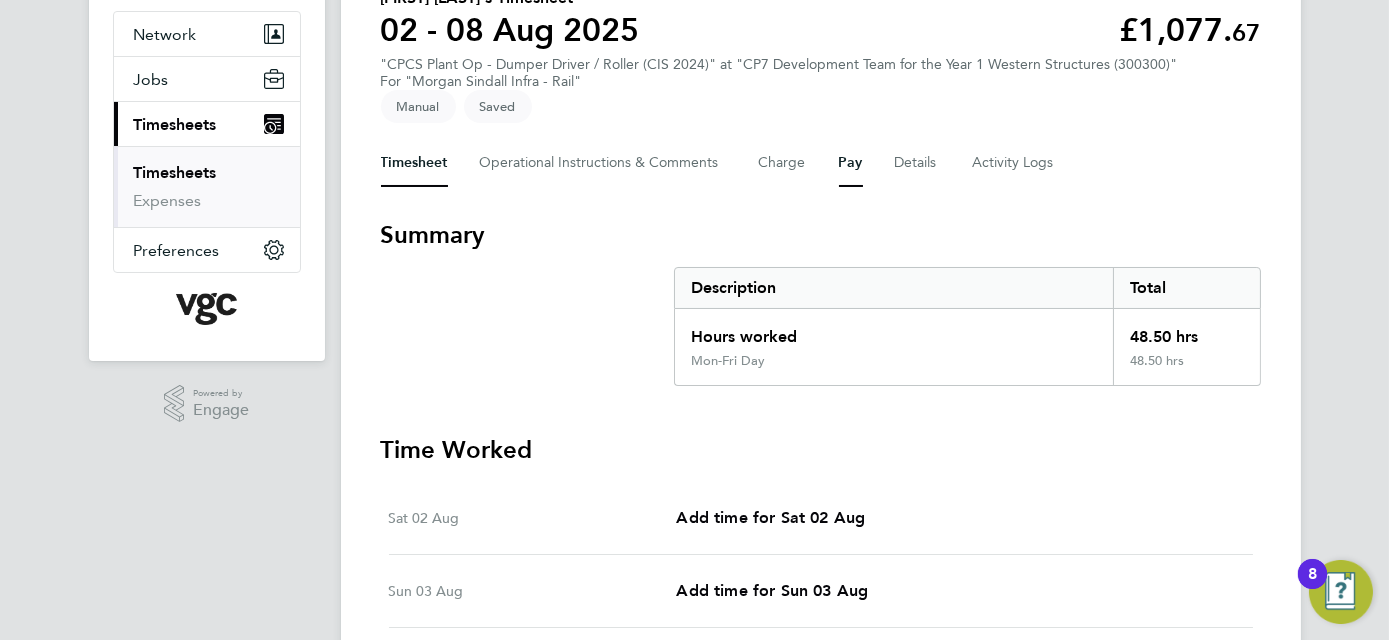 click on "Pay" at bounding box center (851, 163) 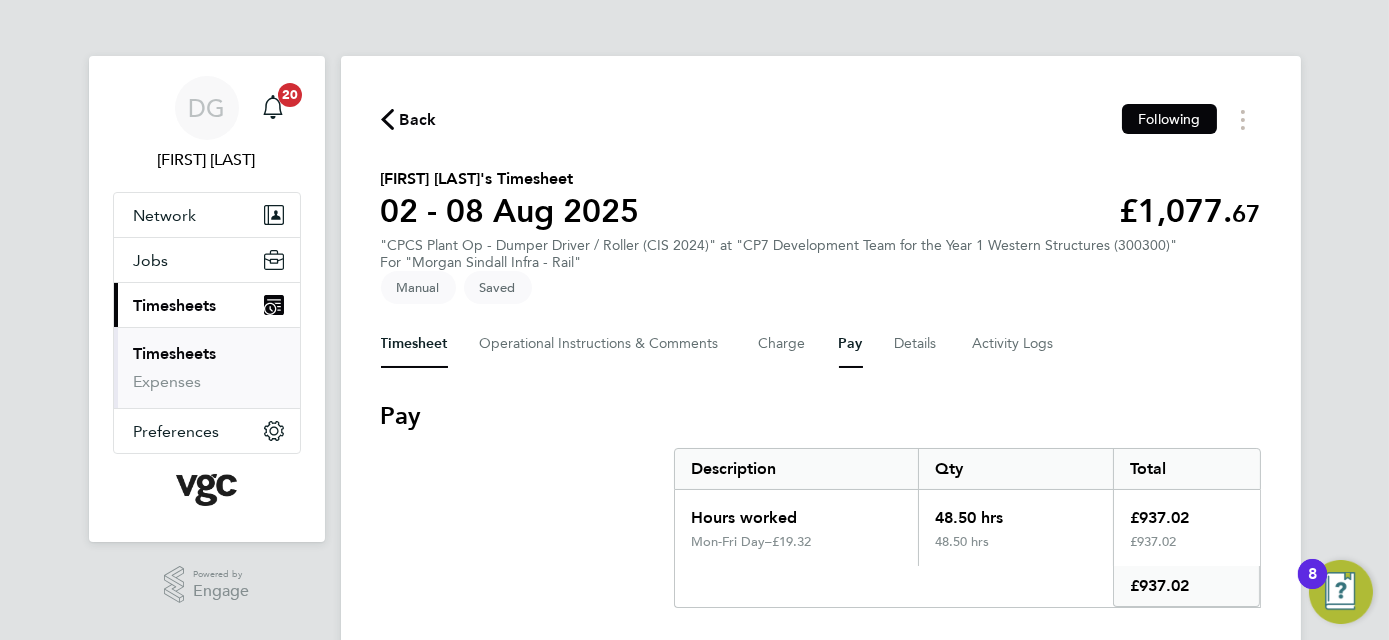 click on "Timesheet" at bounding box center (414, 344) 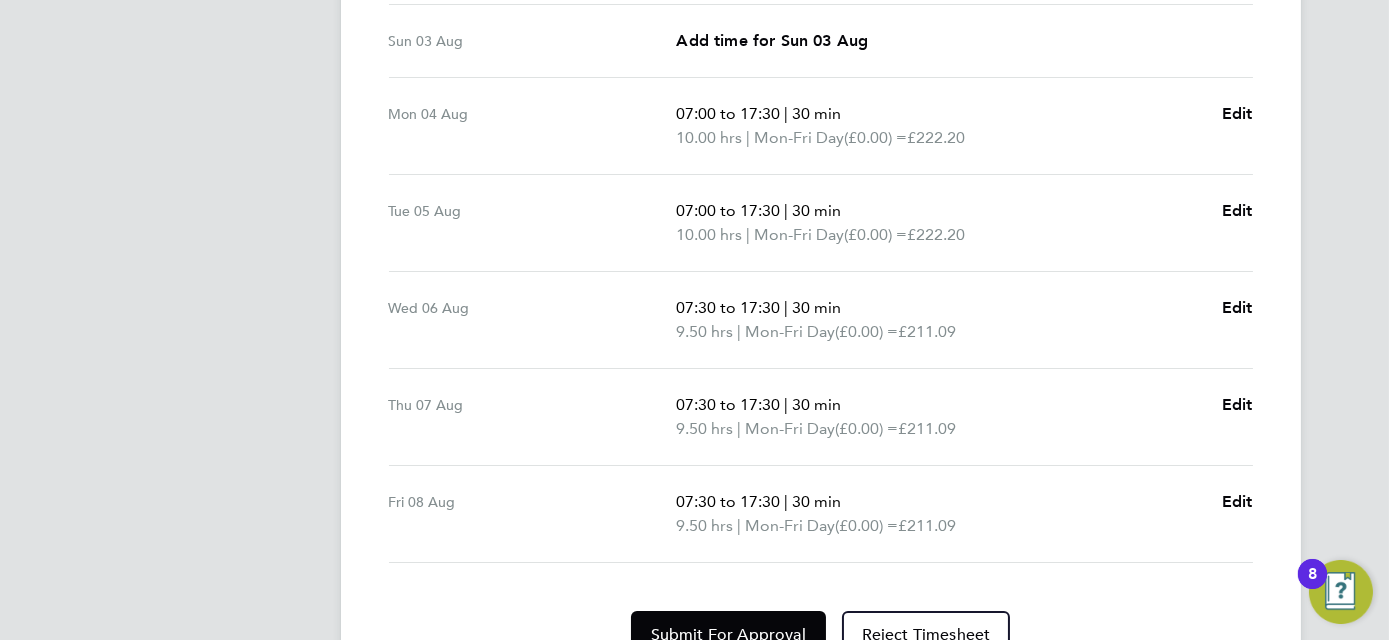 scroll, scrollTop: 825, scrollLeft: 0, axis: vertical 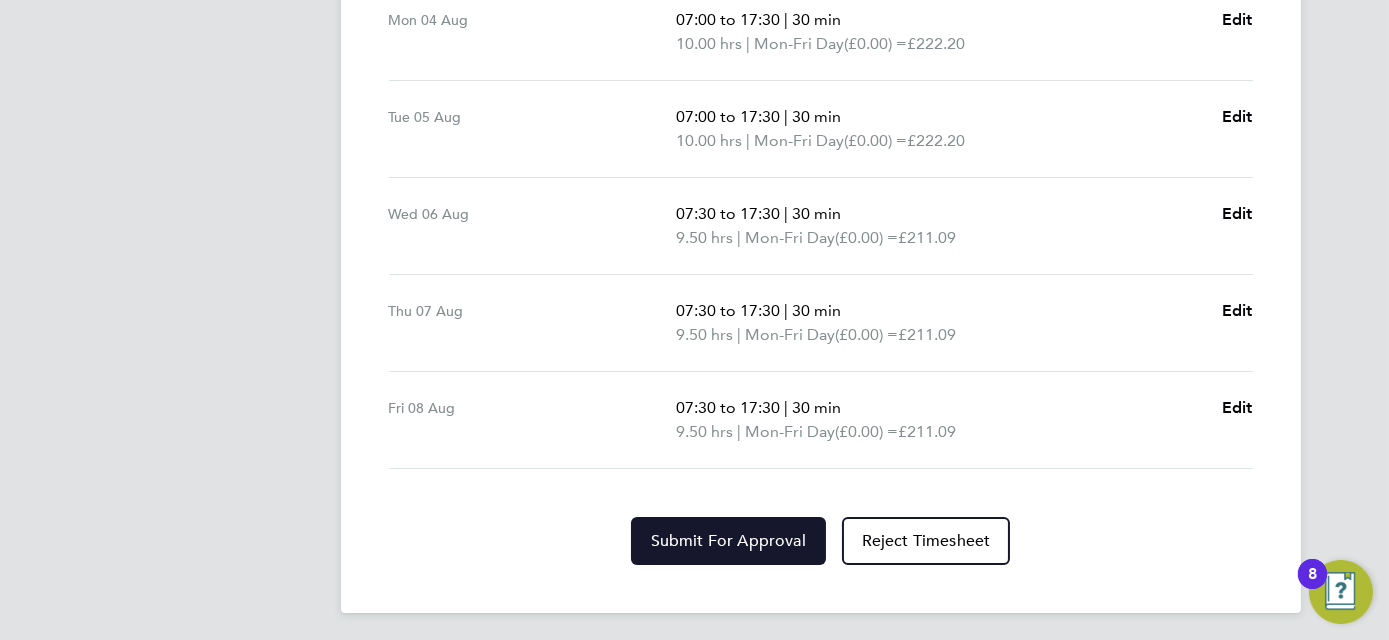 click on "Submit For Approval" 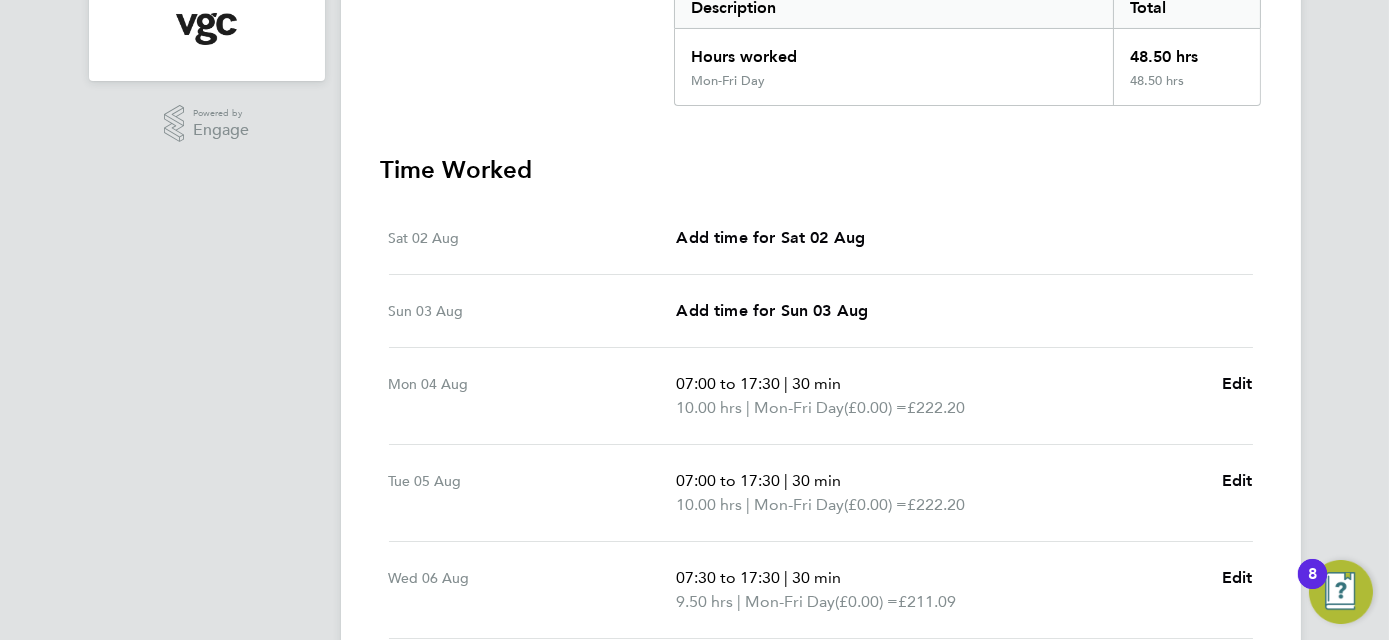 scroll, scrollTop: 0, scrollLeft: 0, axis: both 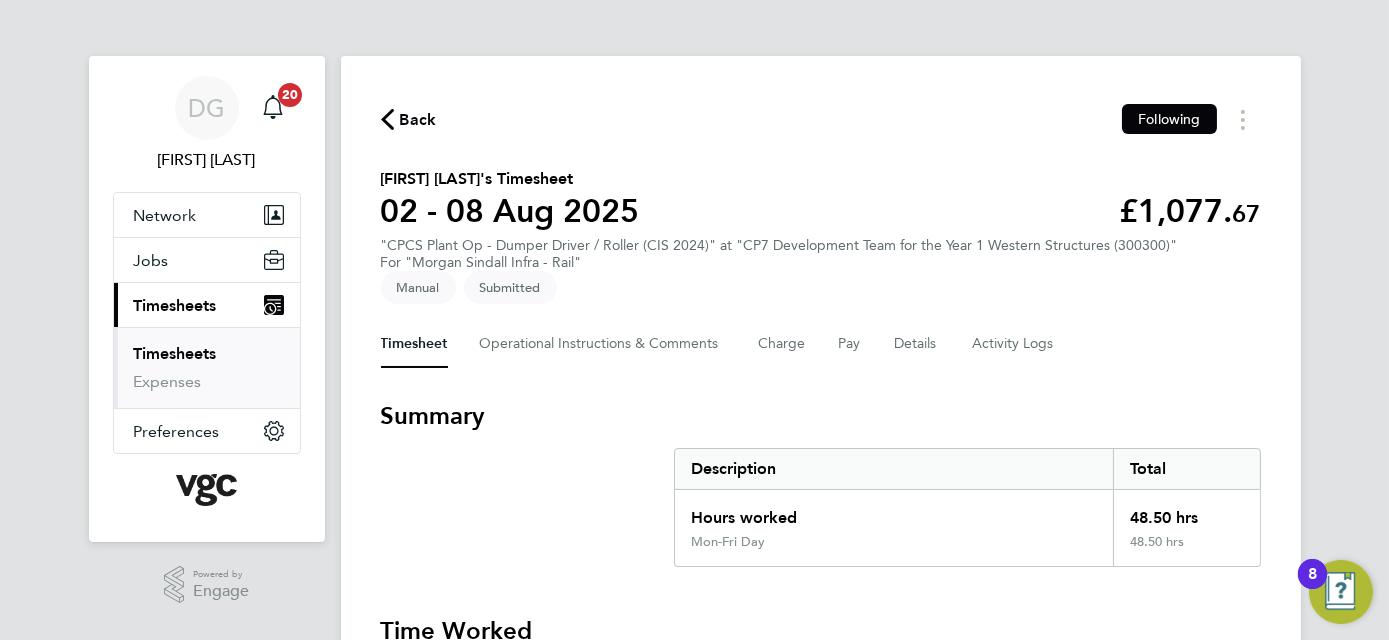 click 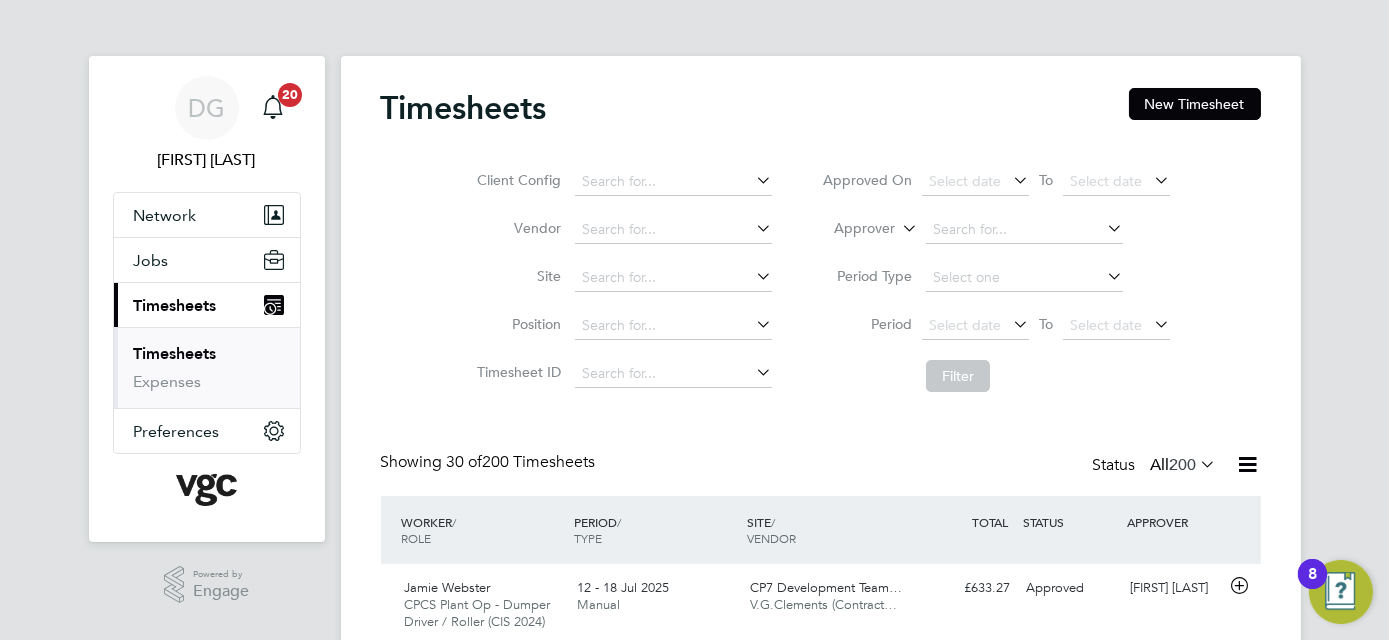 click on "Timesheets" at bounding box center [175, 305] 